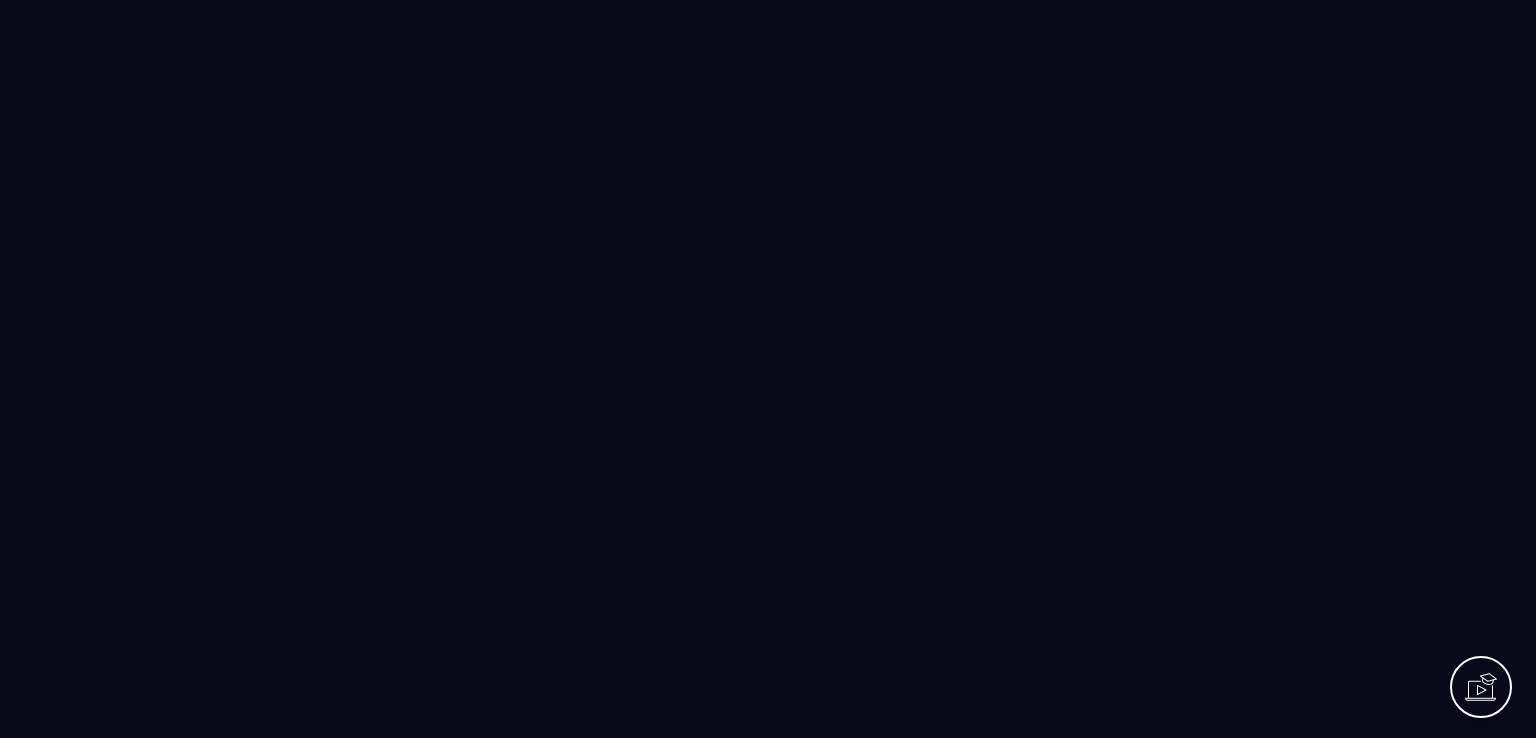 scroll, scrollTop: 0, scrollLeft: 0, axis: both 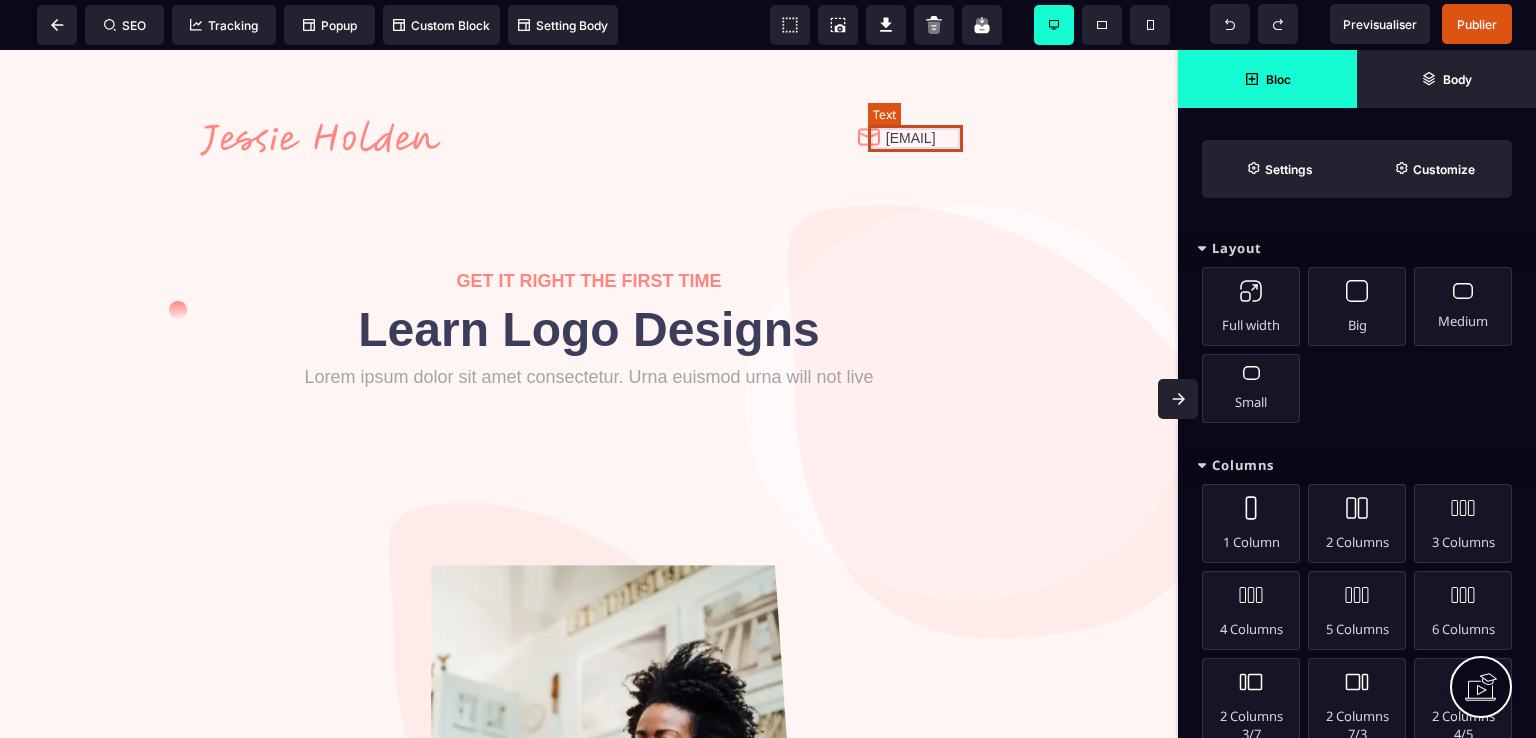 click on "[EMAIL]" at bounding box center [929, 138] 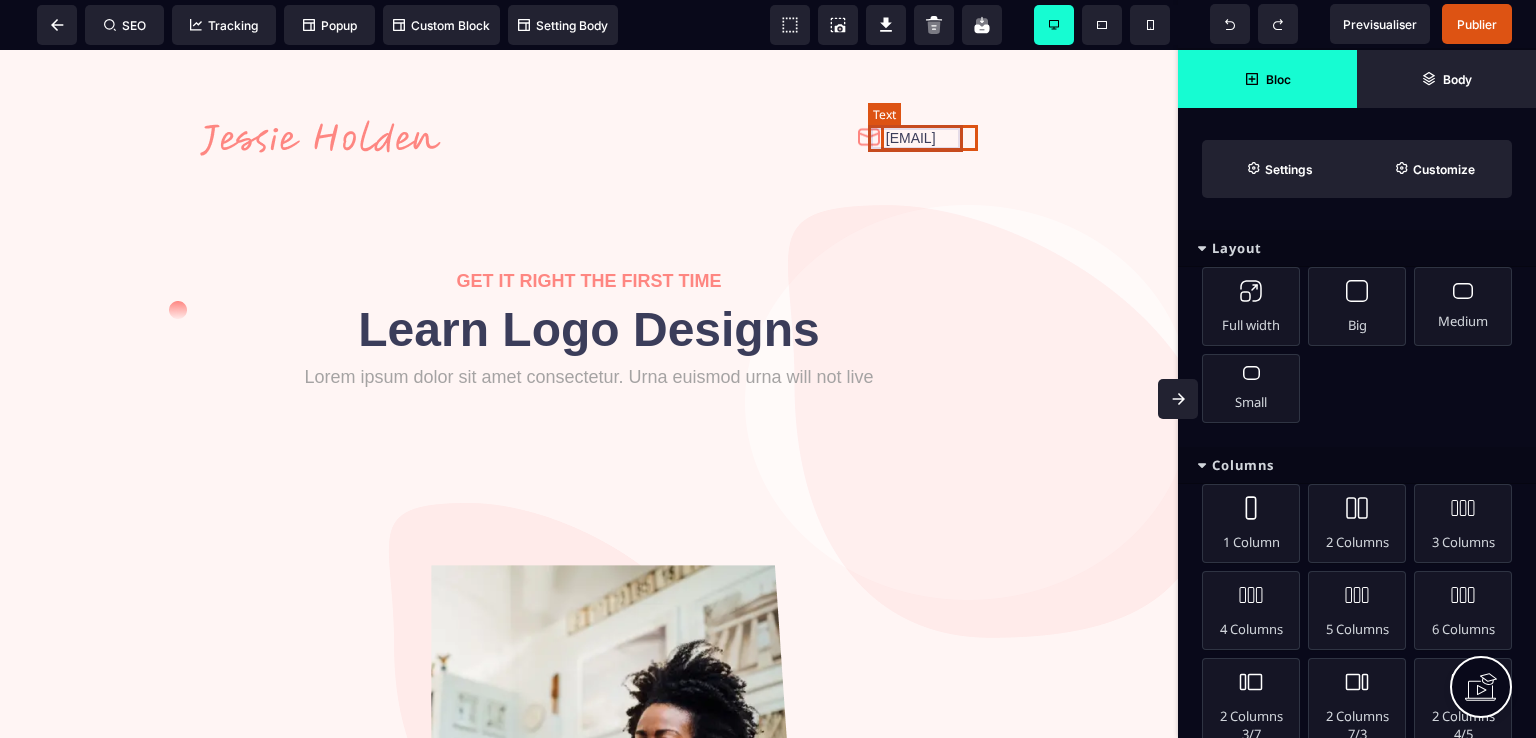 select on "***" 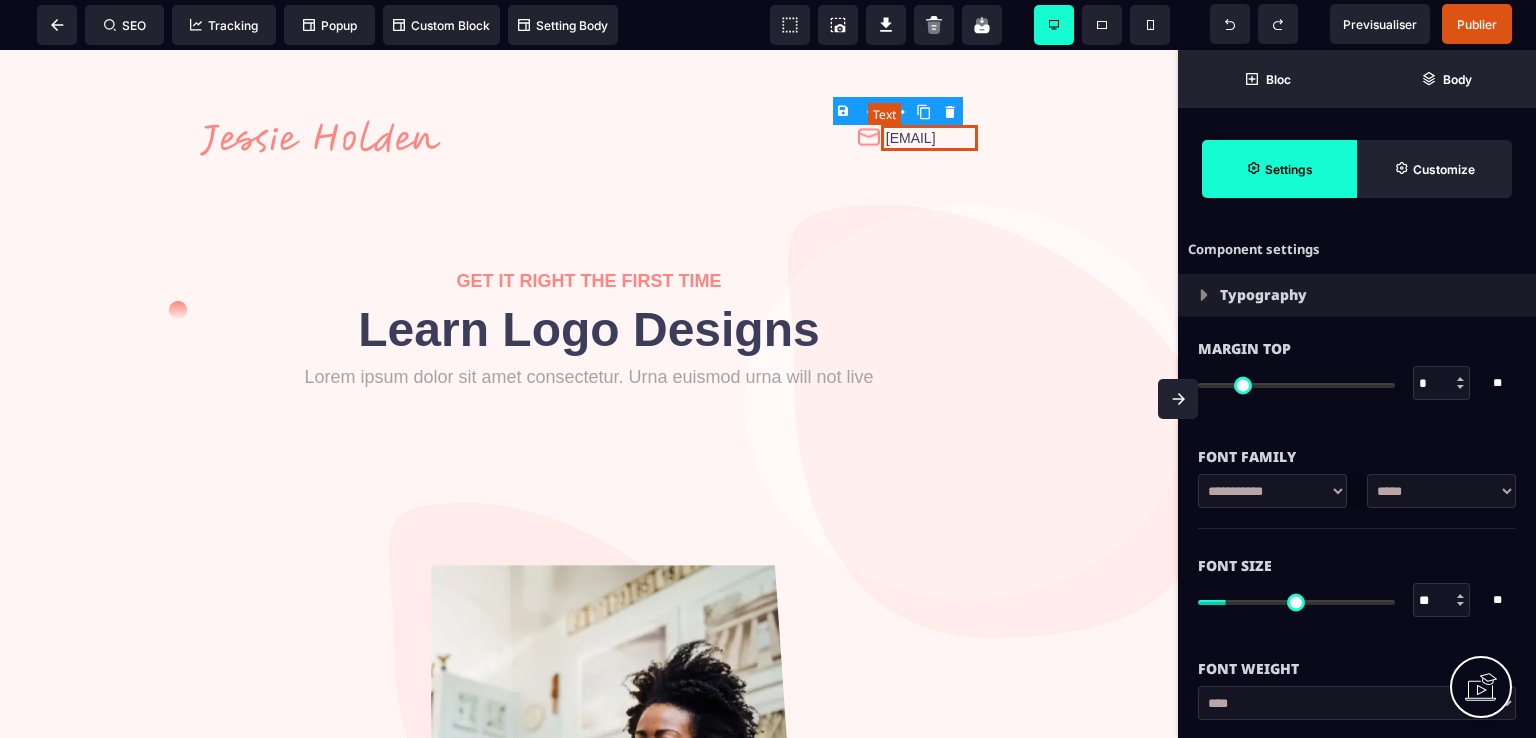 type on "*" 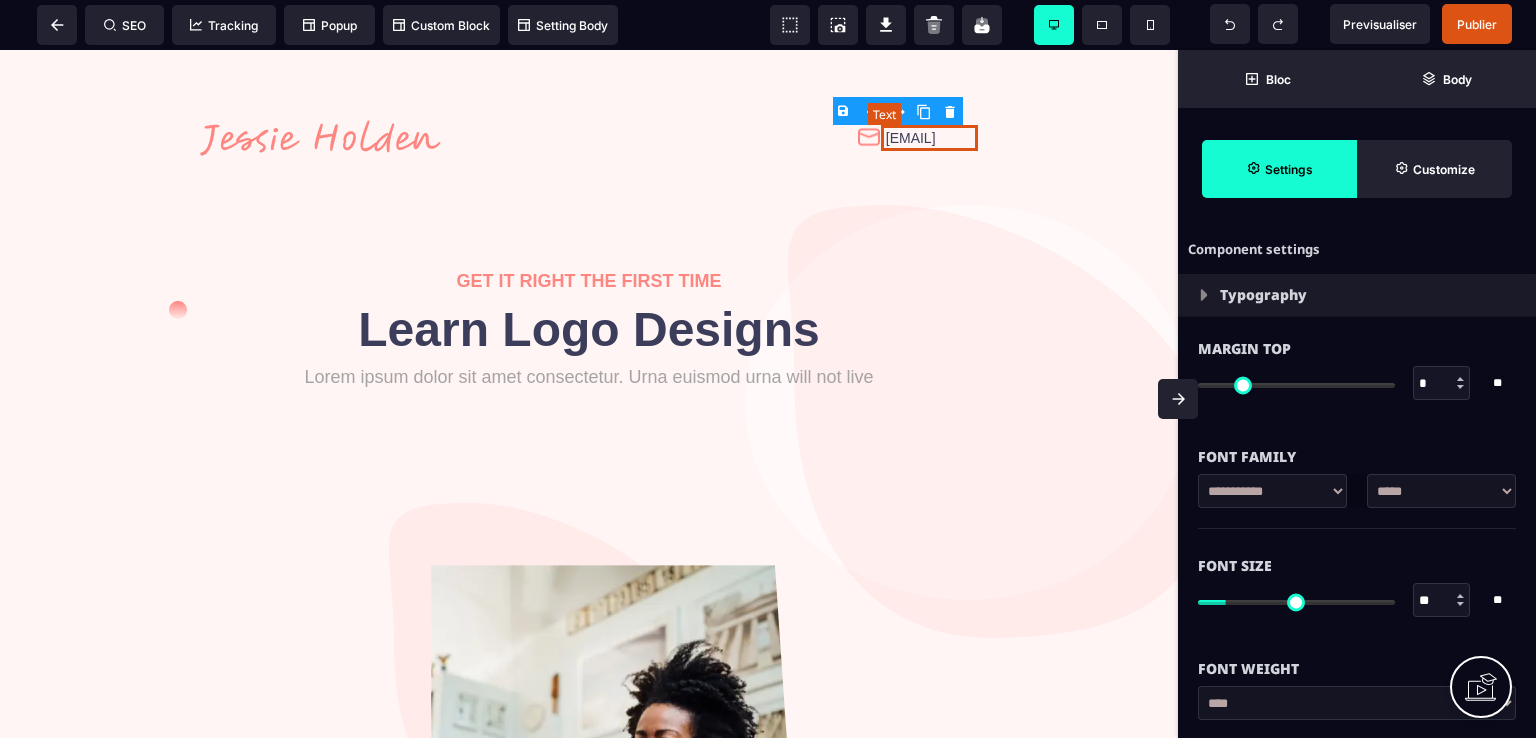 type on "*" 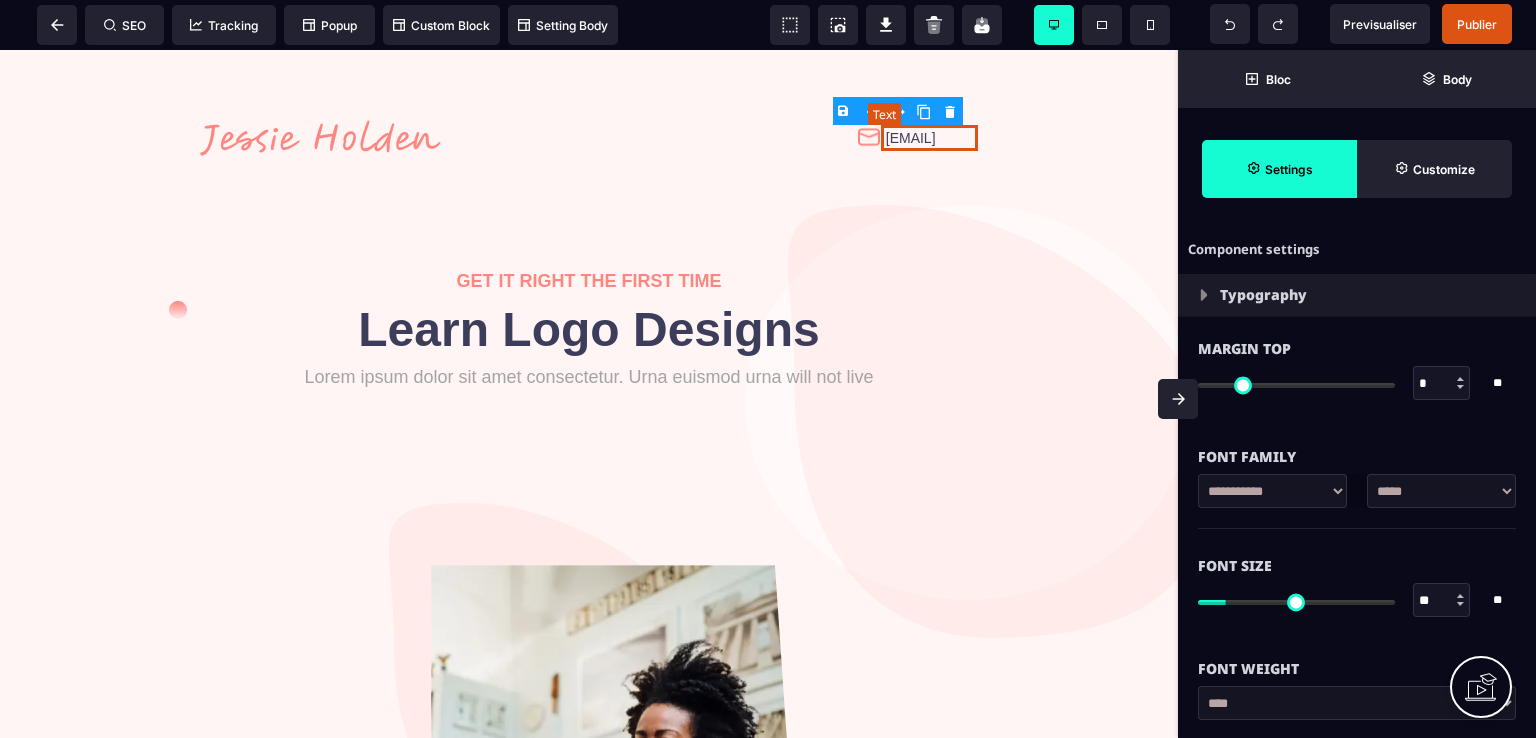 click on "[EMAIL]" at bounding box center (929, 138) 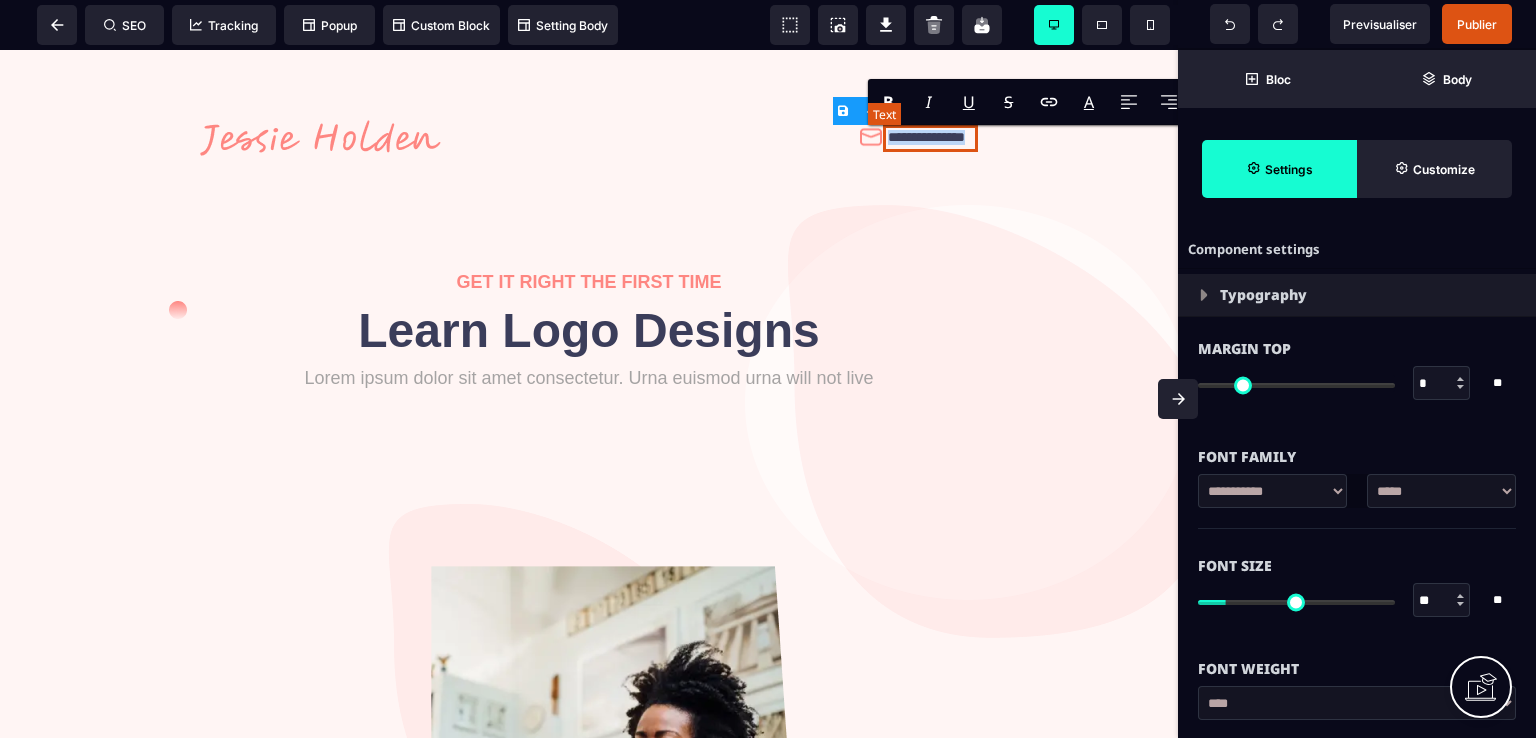 click on "**********" at bounding box center (930, 138) 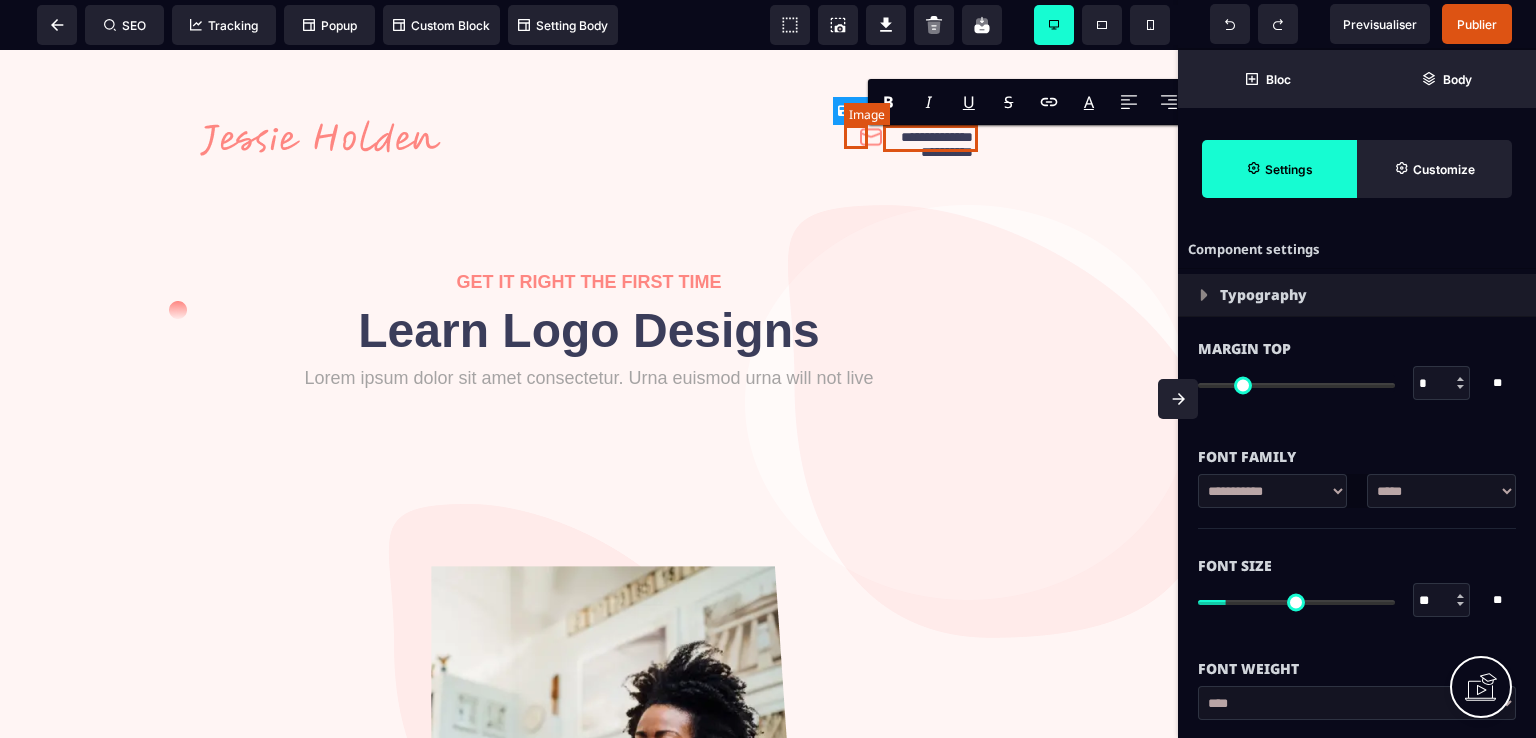 click at bounding box center (871, 137) 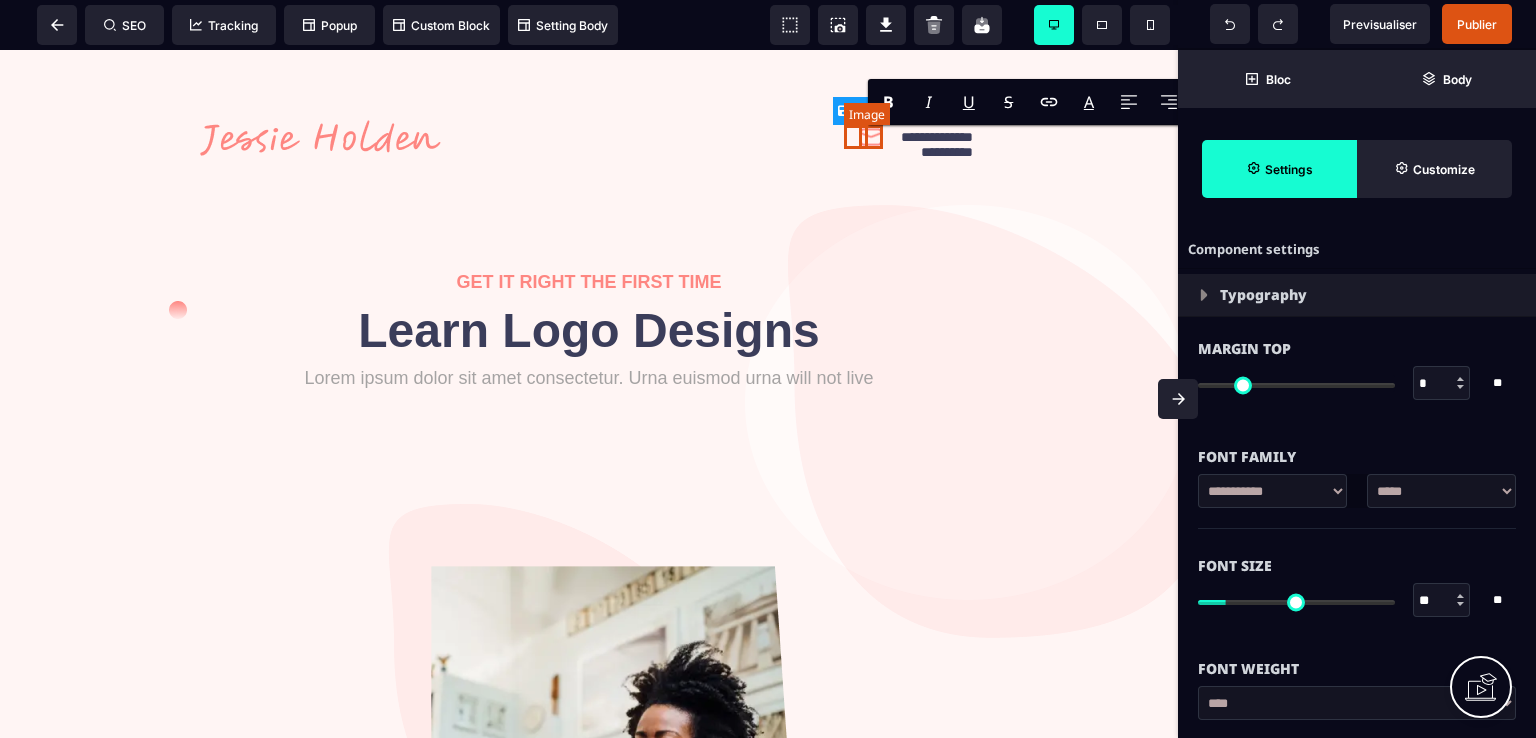select 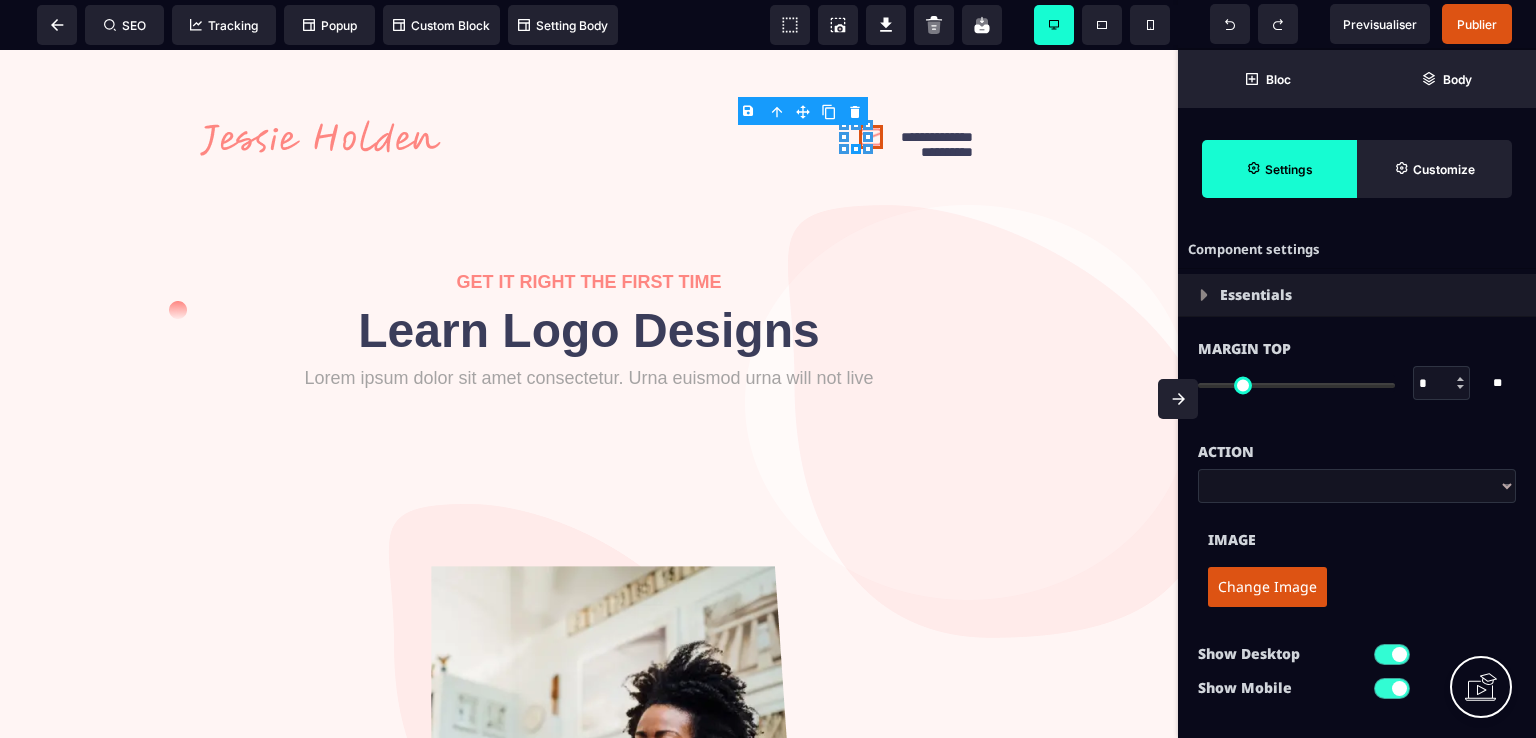 type on "*" 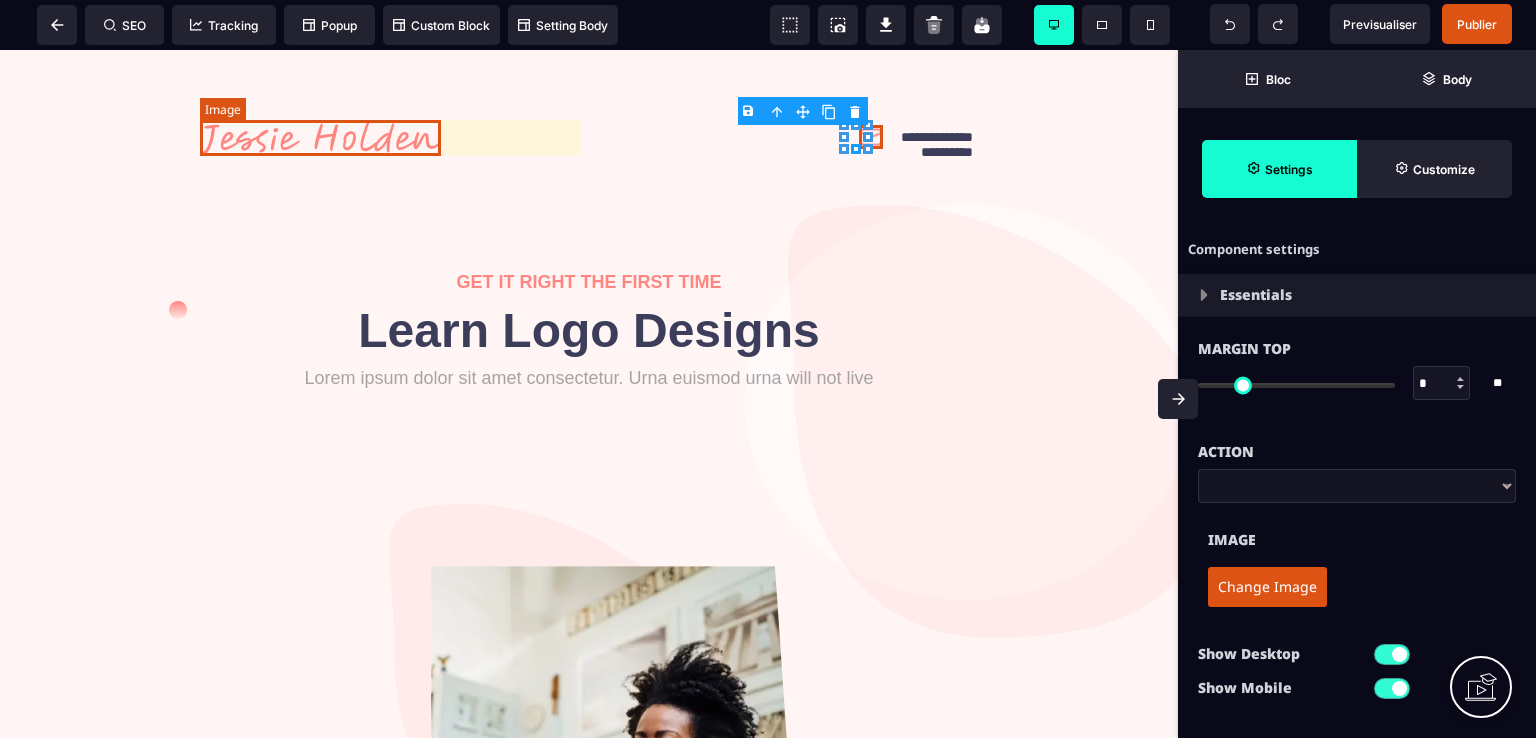 click at bounding box center (320, 138) 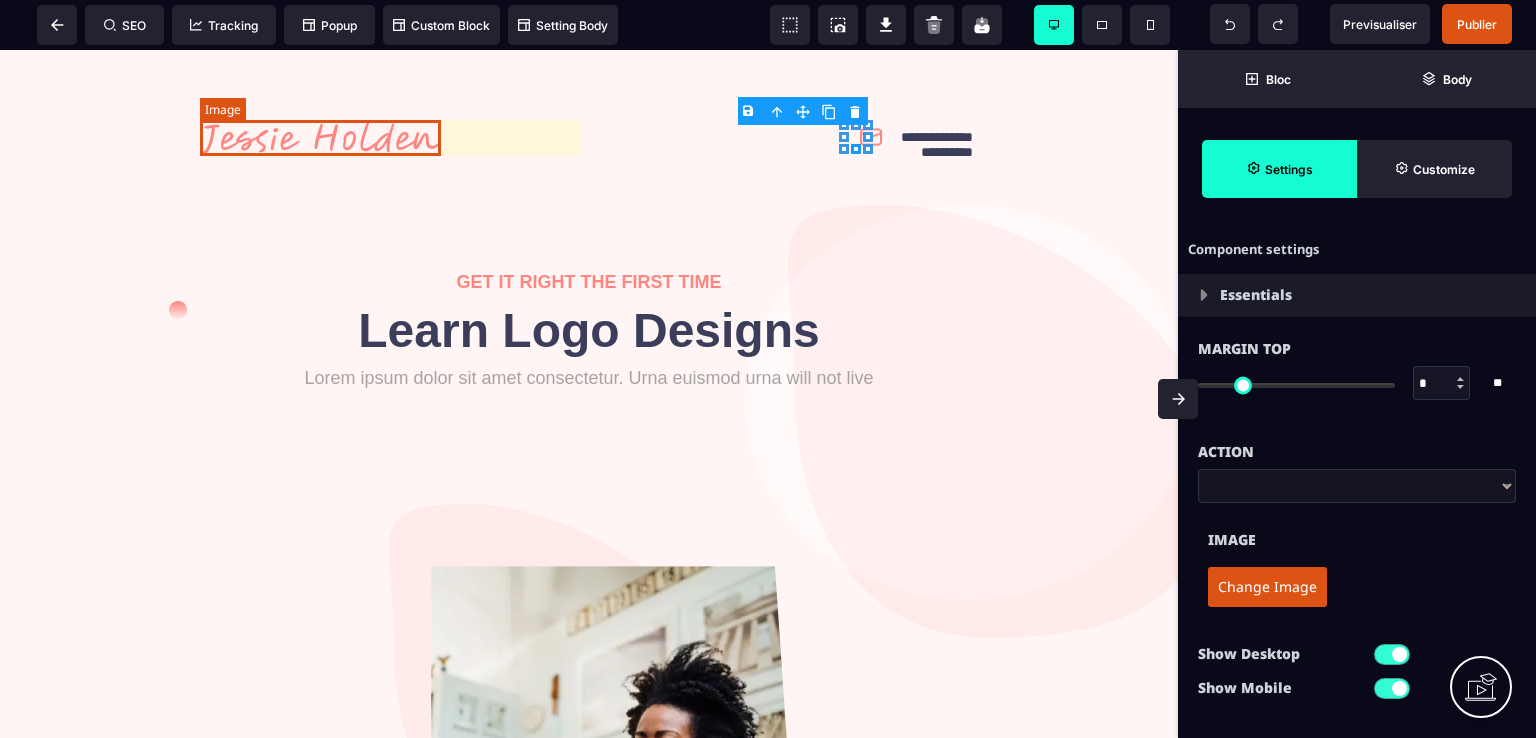 select 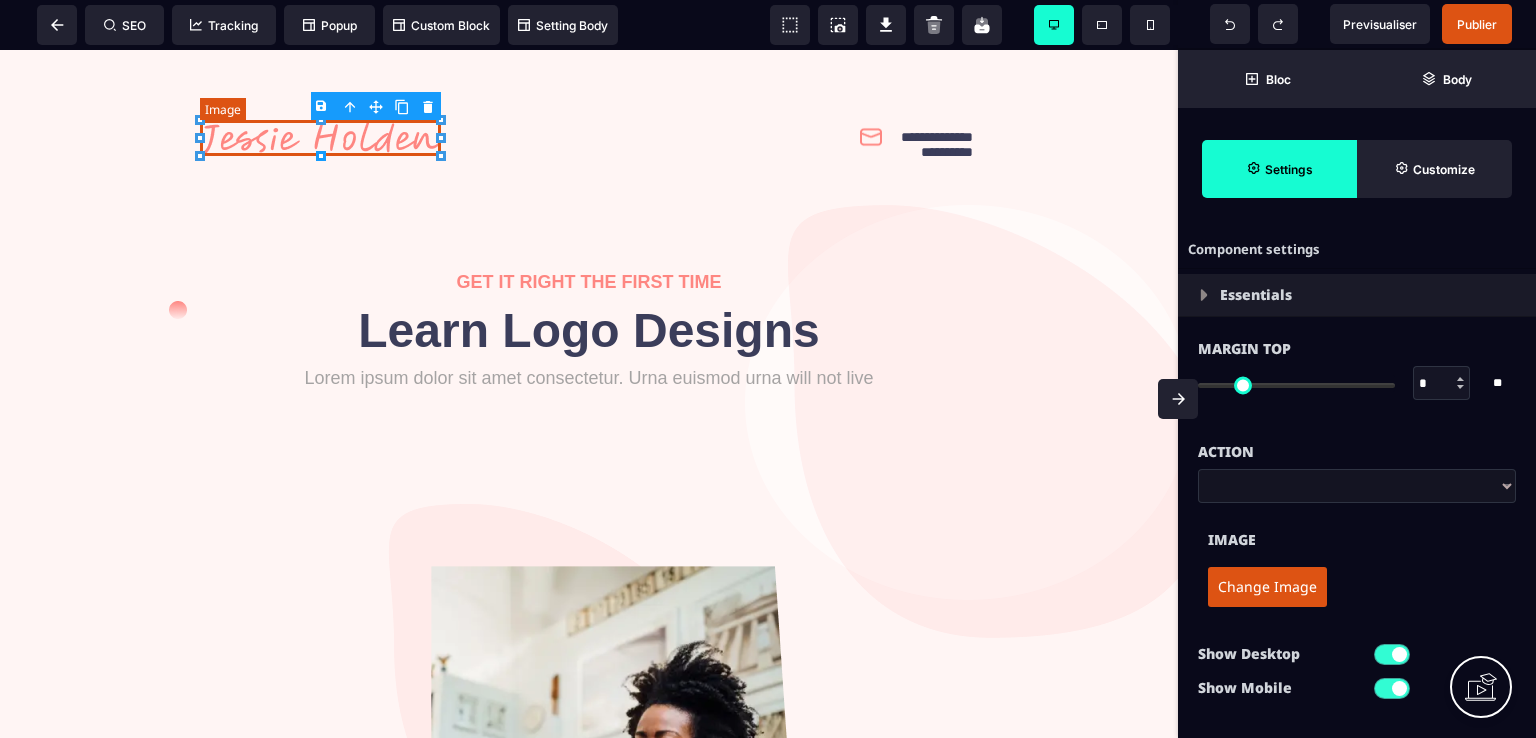 type on "****" 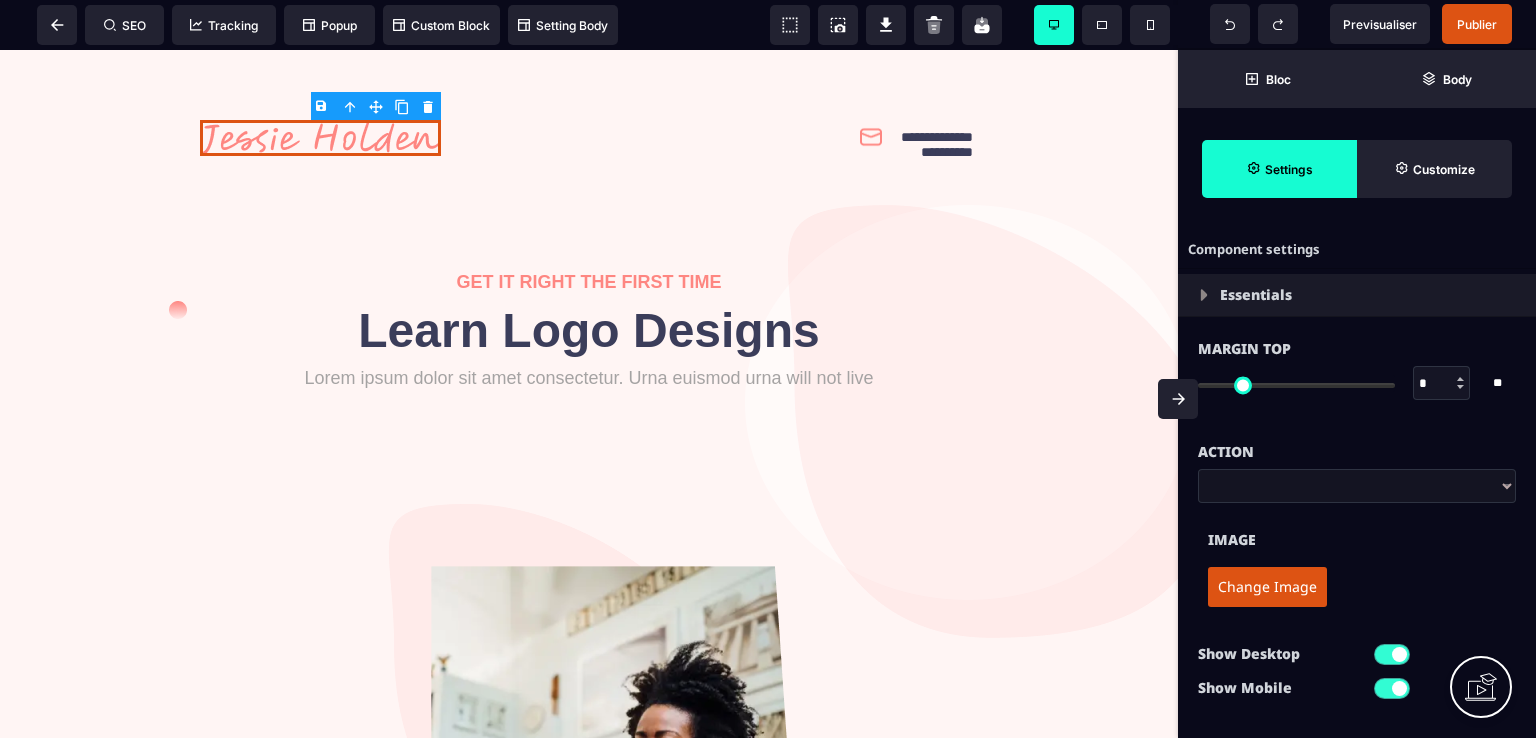 click on "Change Image" at bounding box center (1267, 587) 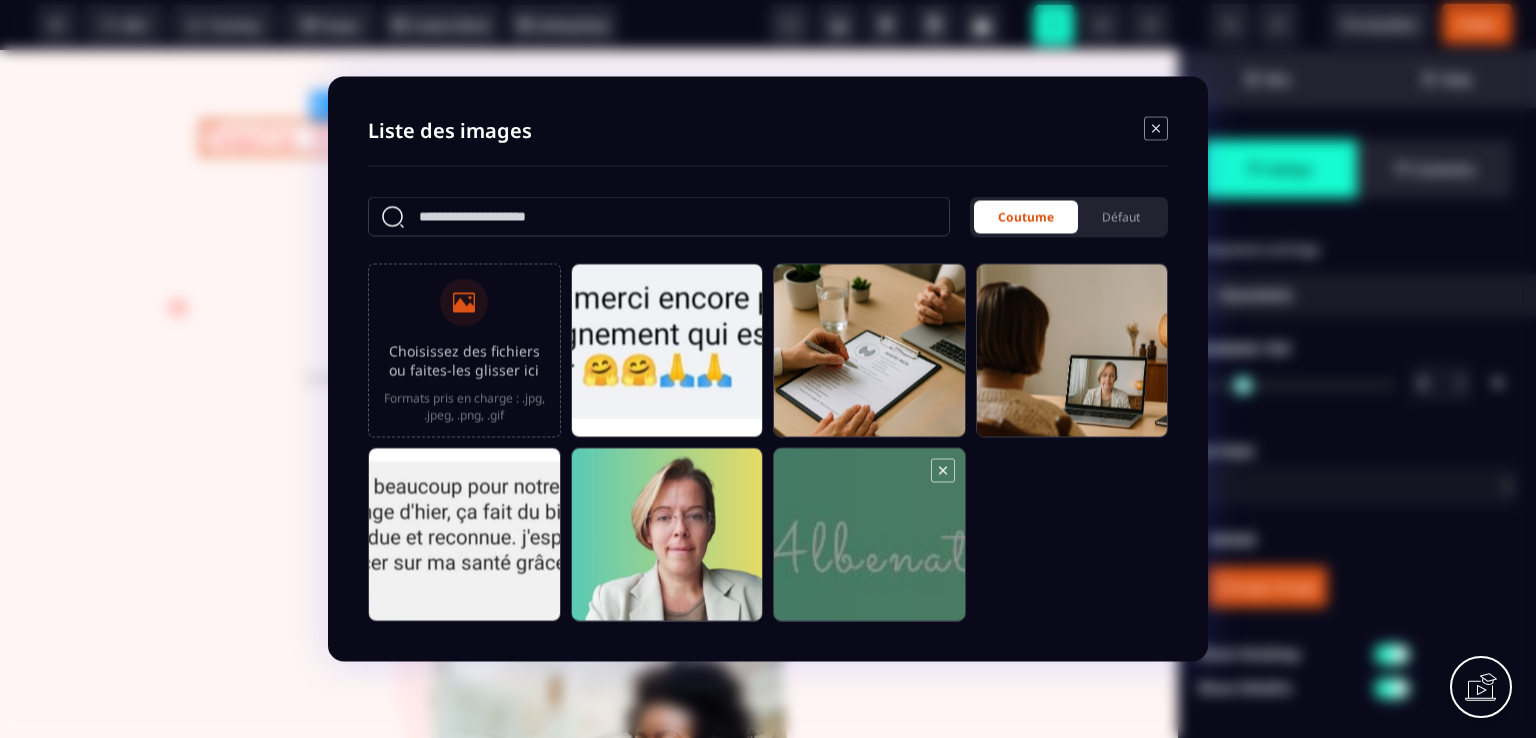 click at bounding box center [869, 544] 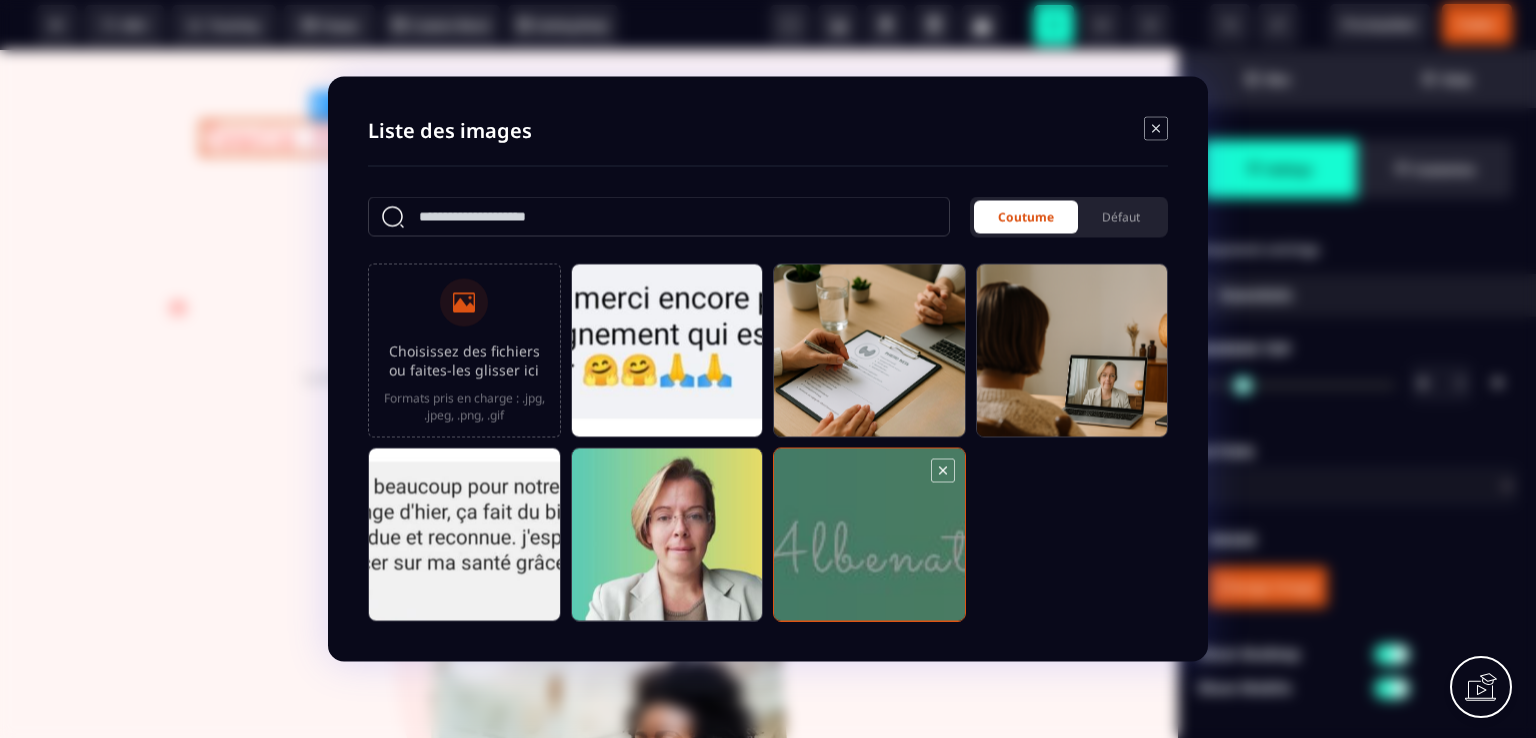 click at bounding box center (869, 544) 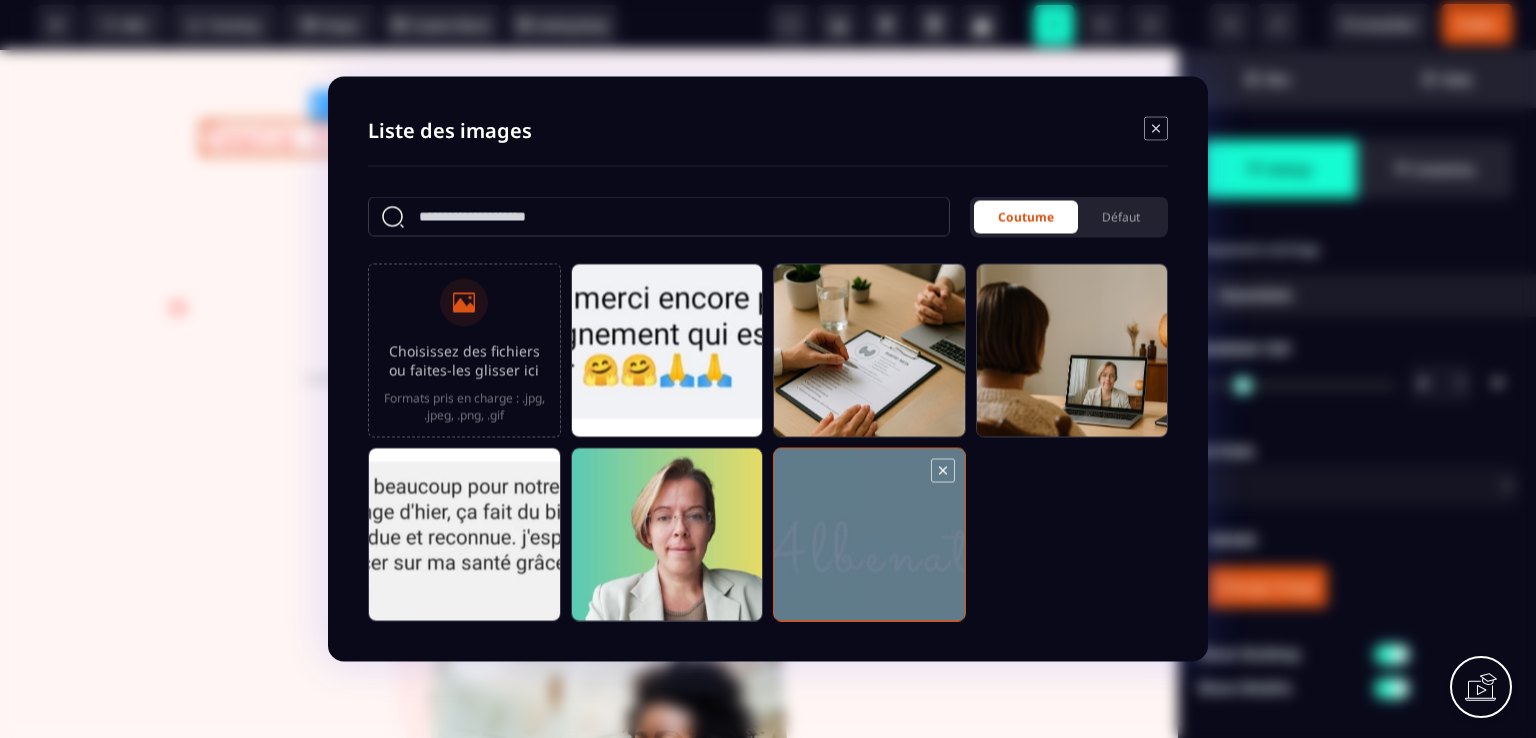 click at bounding box center (869, 544) 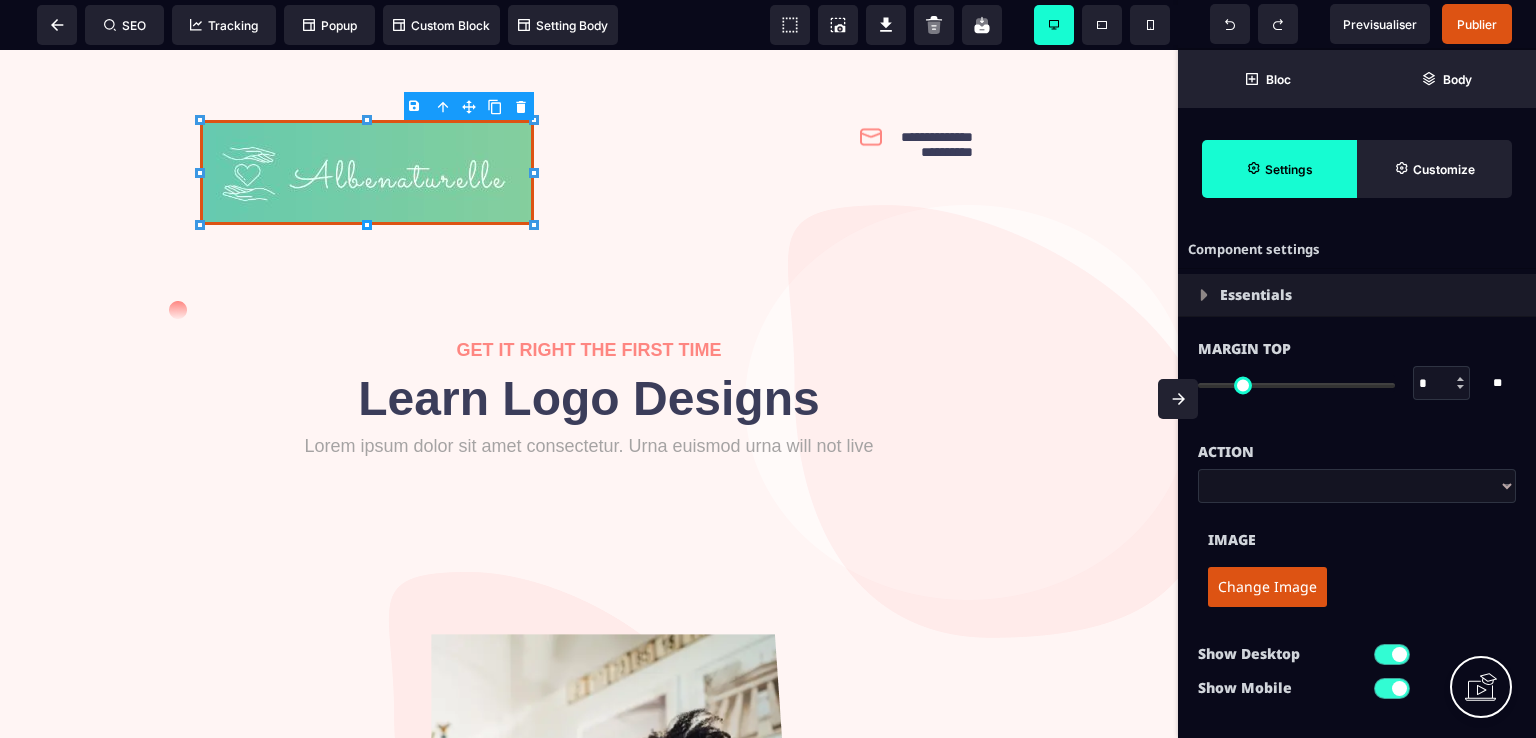 type on "***" 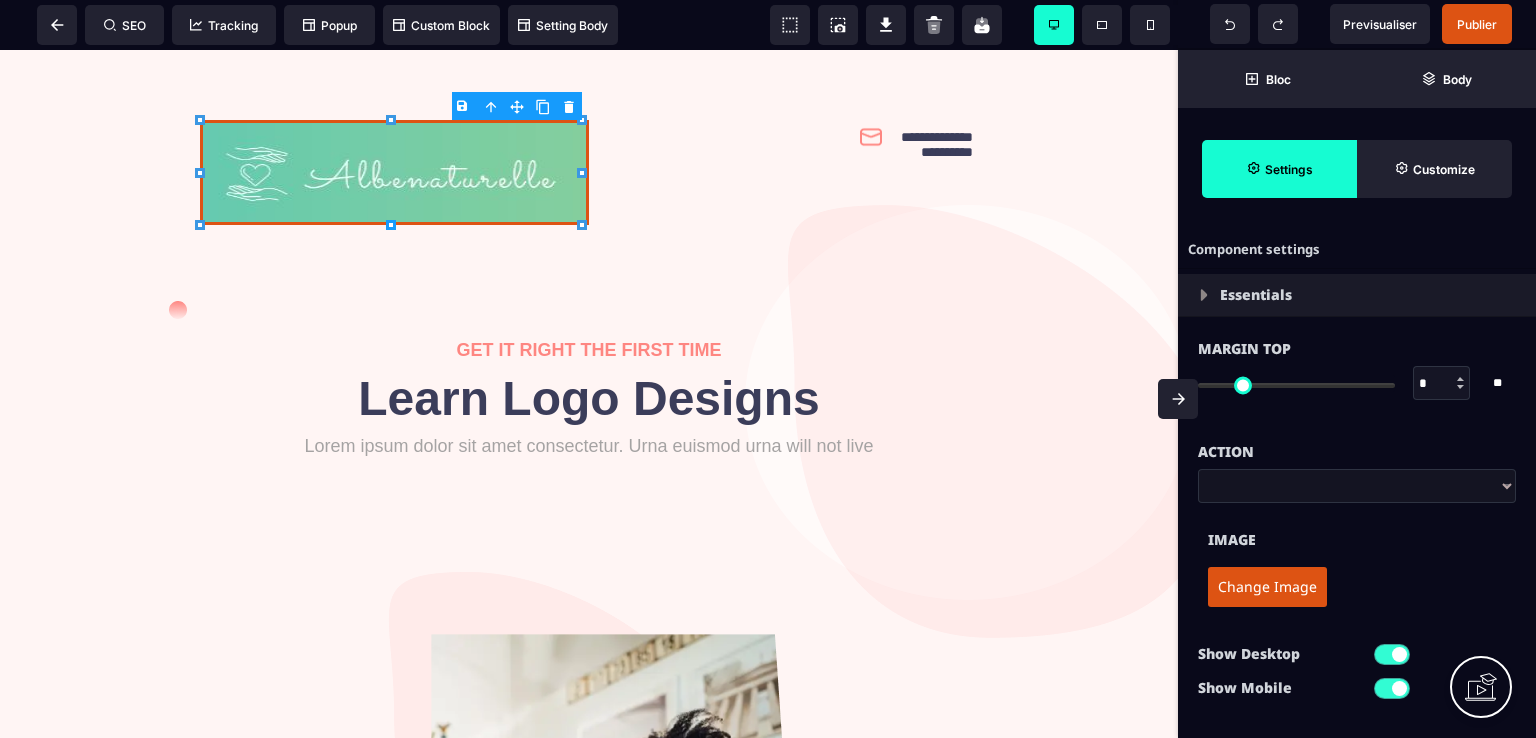 type on "***" 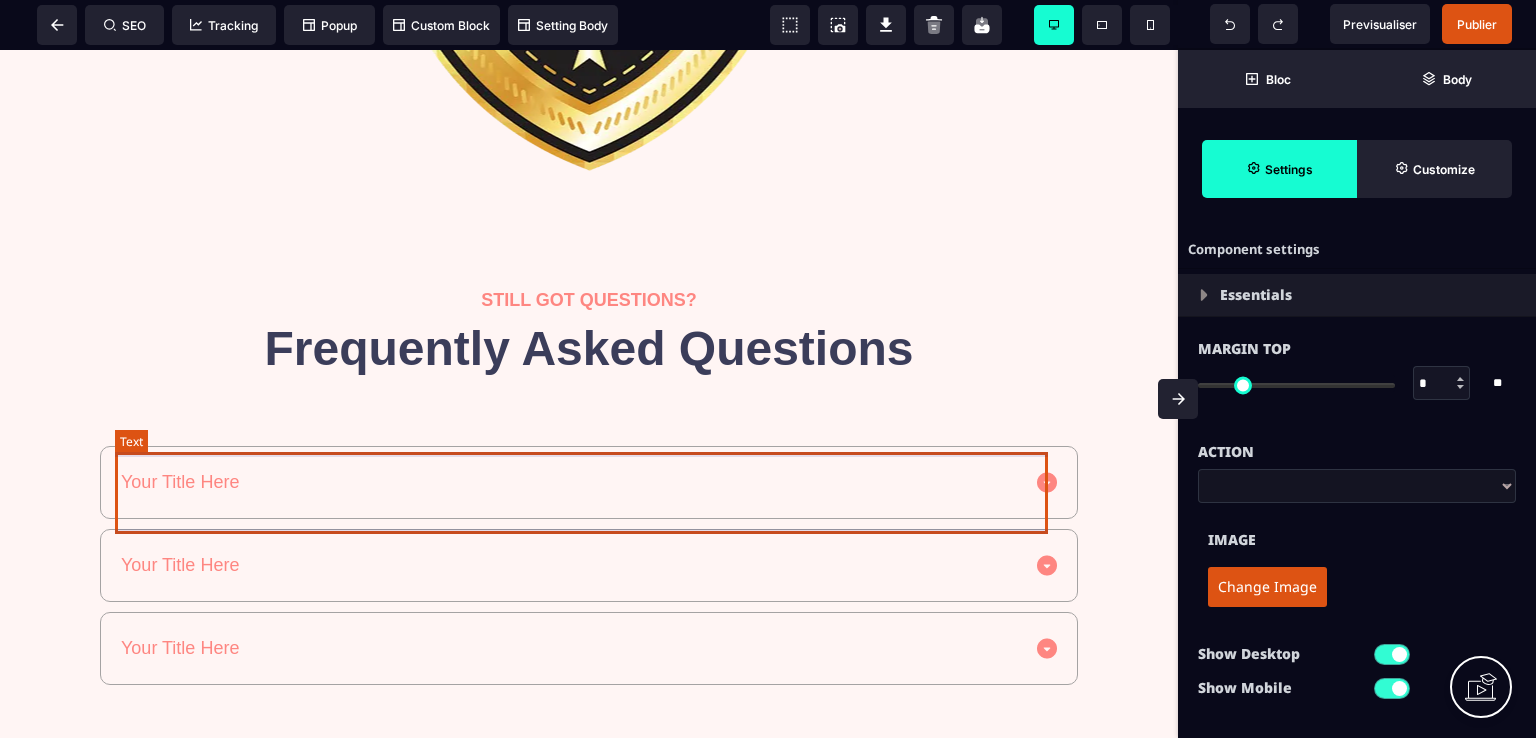 scroll, scrollTop: 2677, scrollLeft: 0, axis: vertical 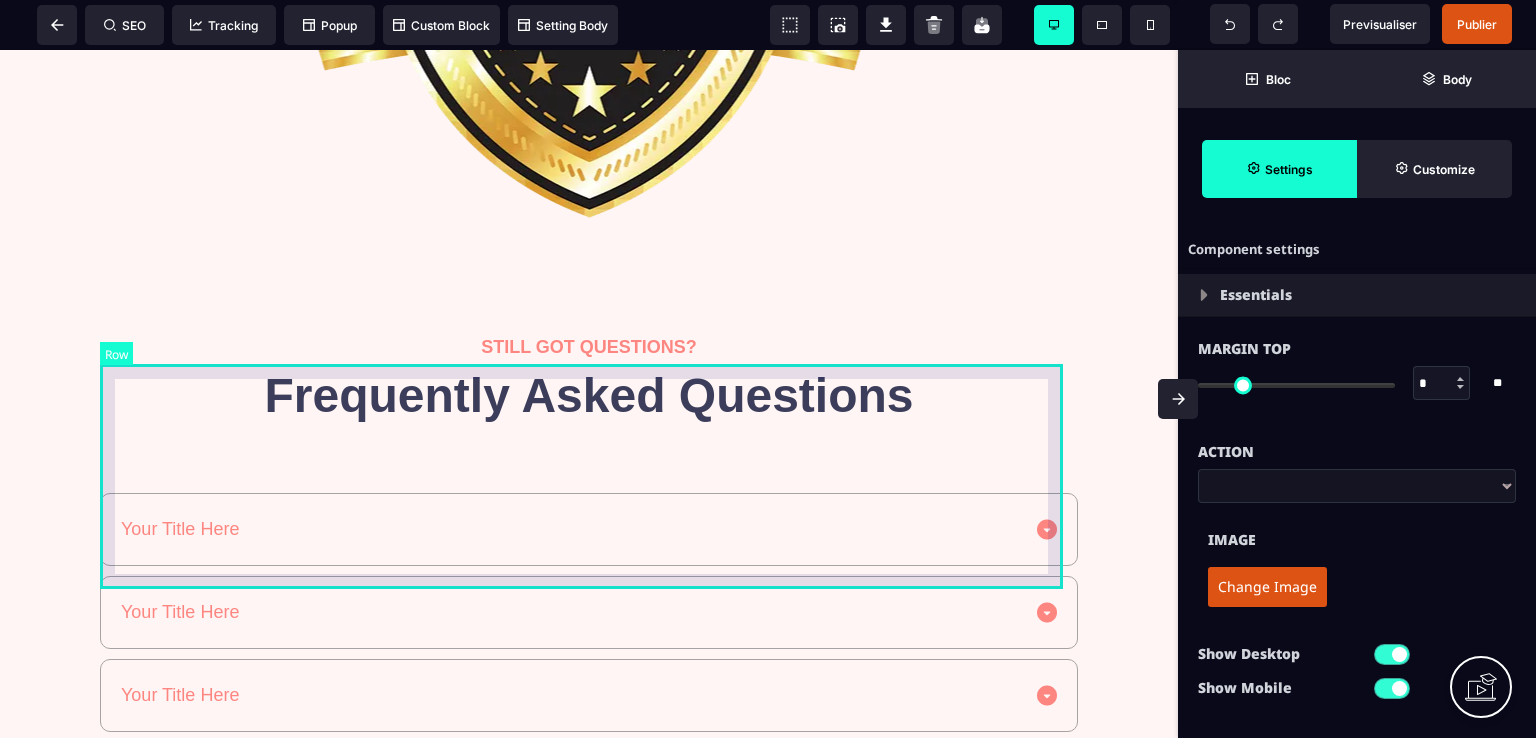click on "STILL GOT QUESTIONS? Frequently Asked Questions JOIN OUR COMMUNITY" at bounding box center (589, 380) 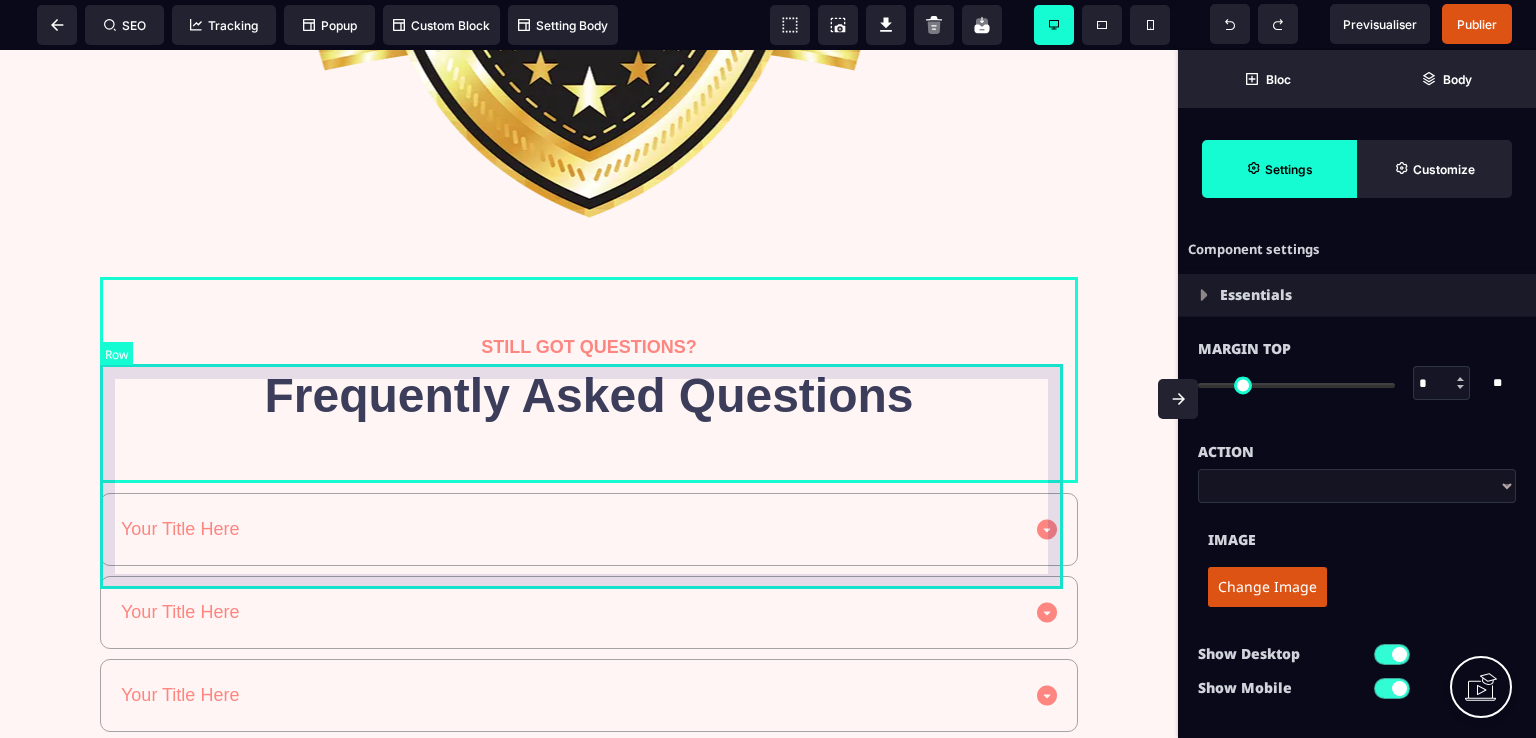 select on "*" 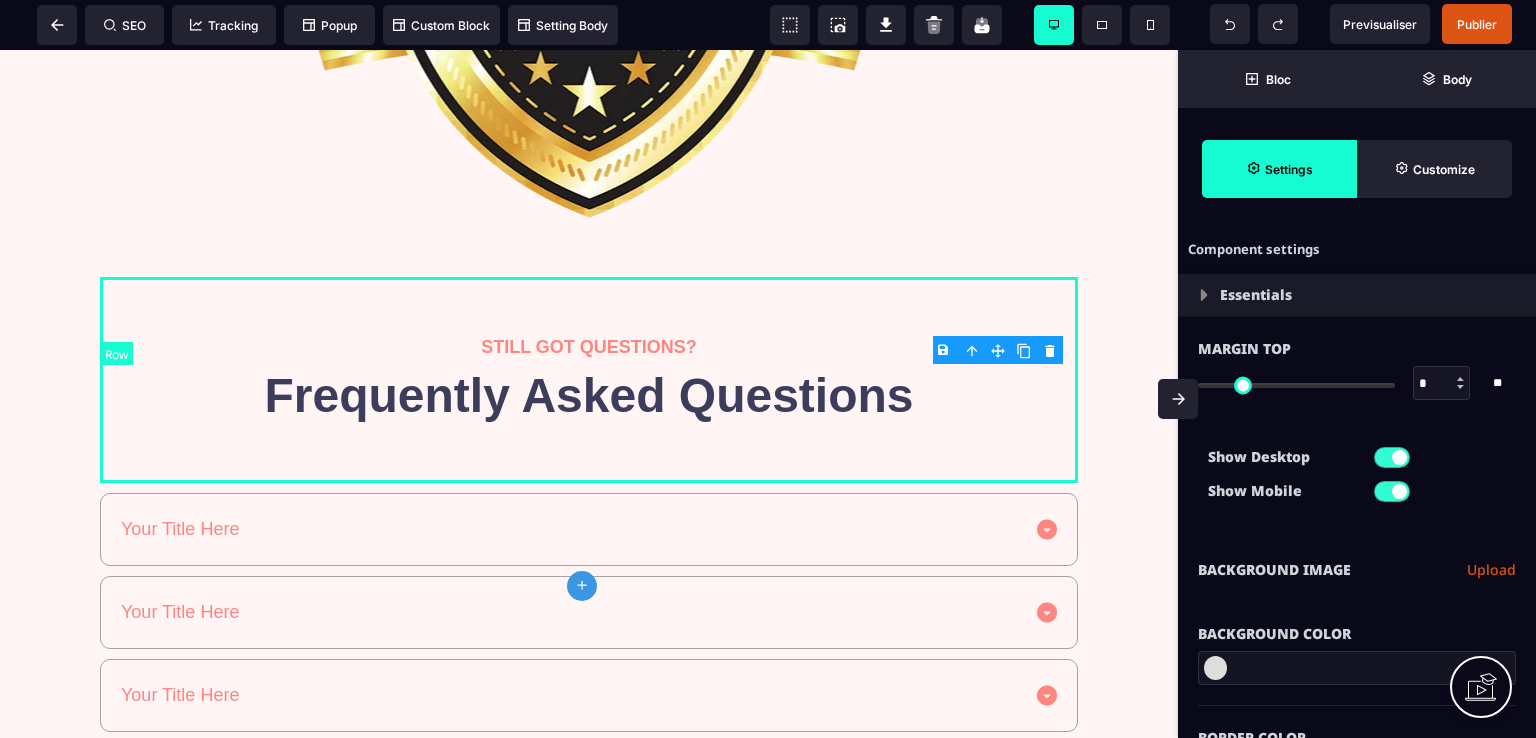 type on "*" 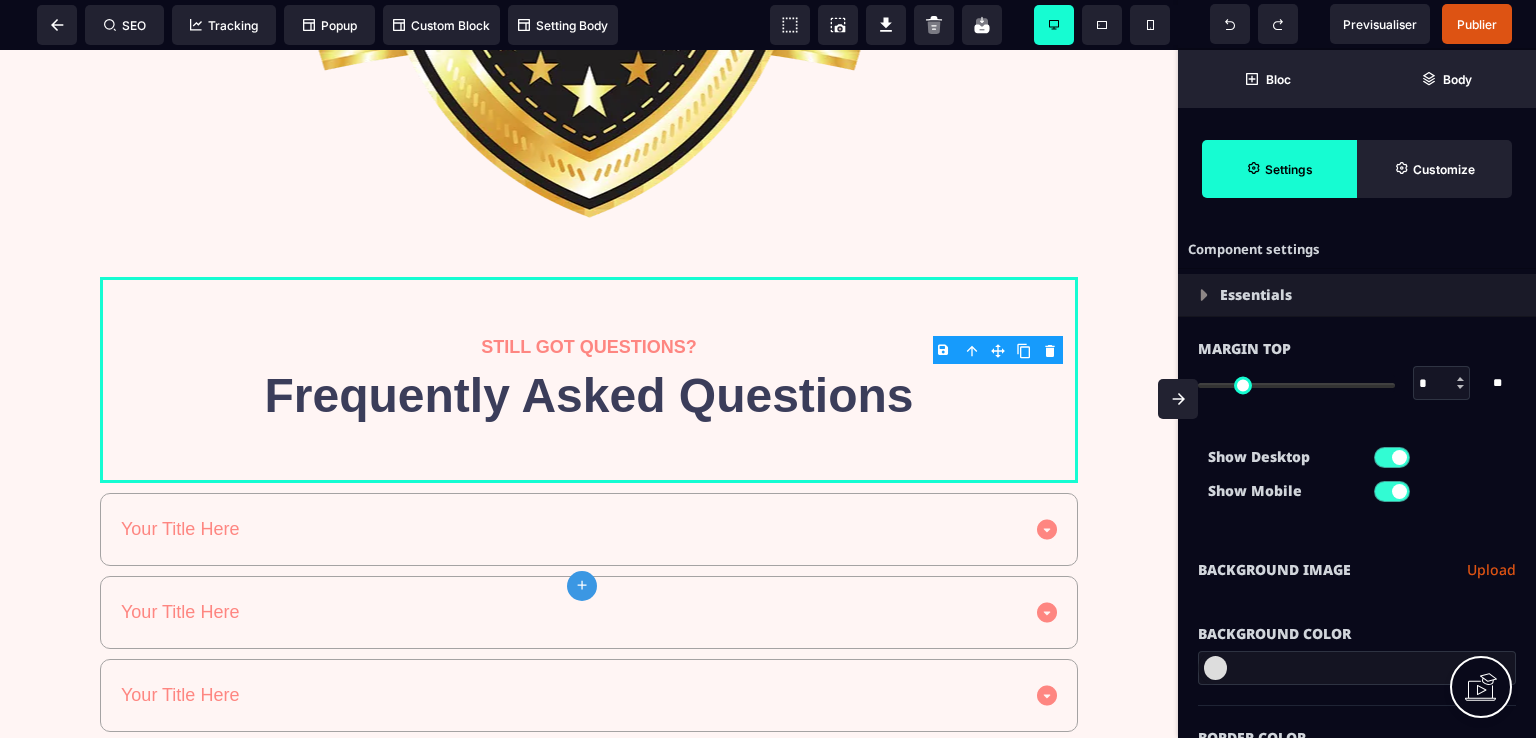 click on "B I U S
A *******
plus
Row
SEO
Big" at bounding box center (768, 369) 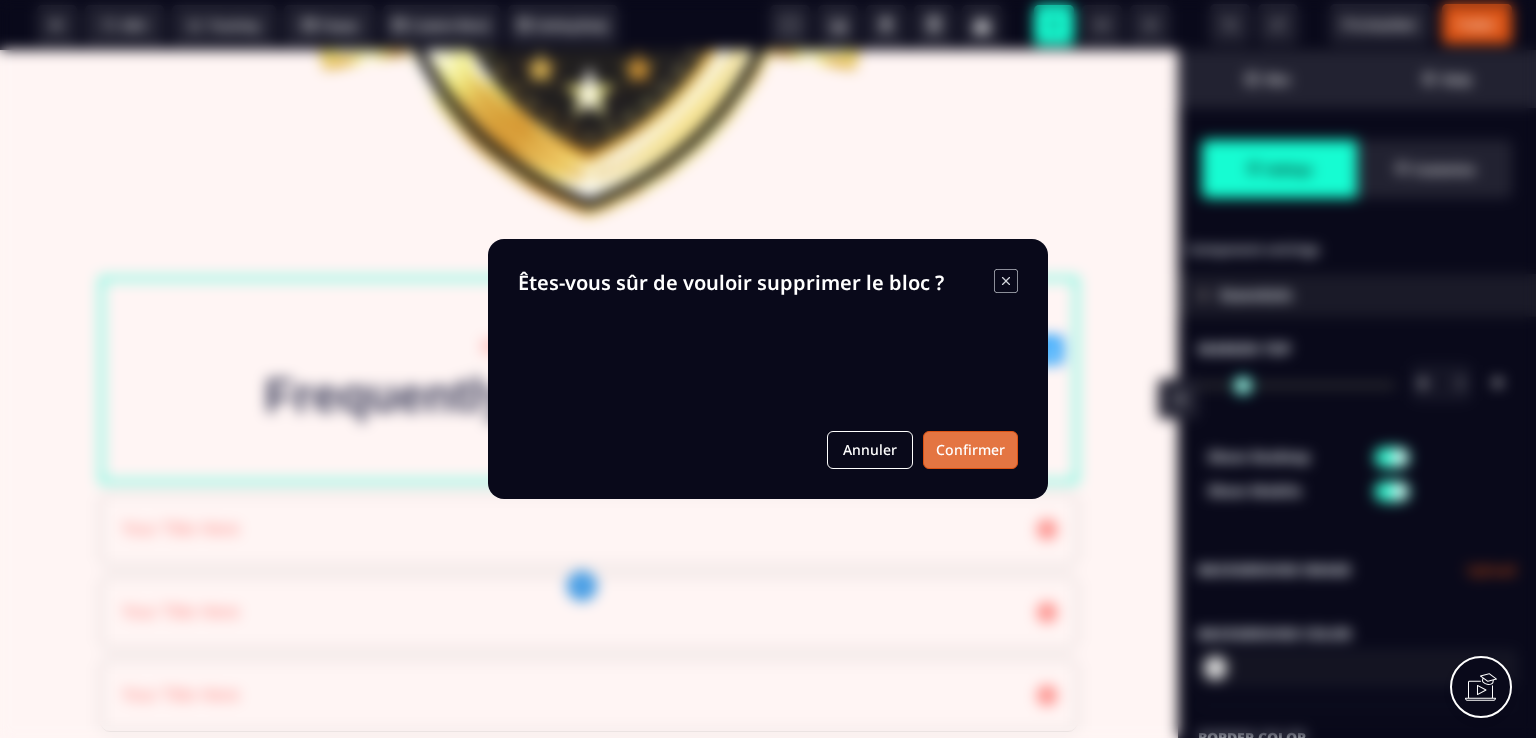 click on "Confirmer" at bounding box center [970, 450] 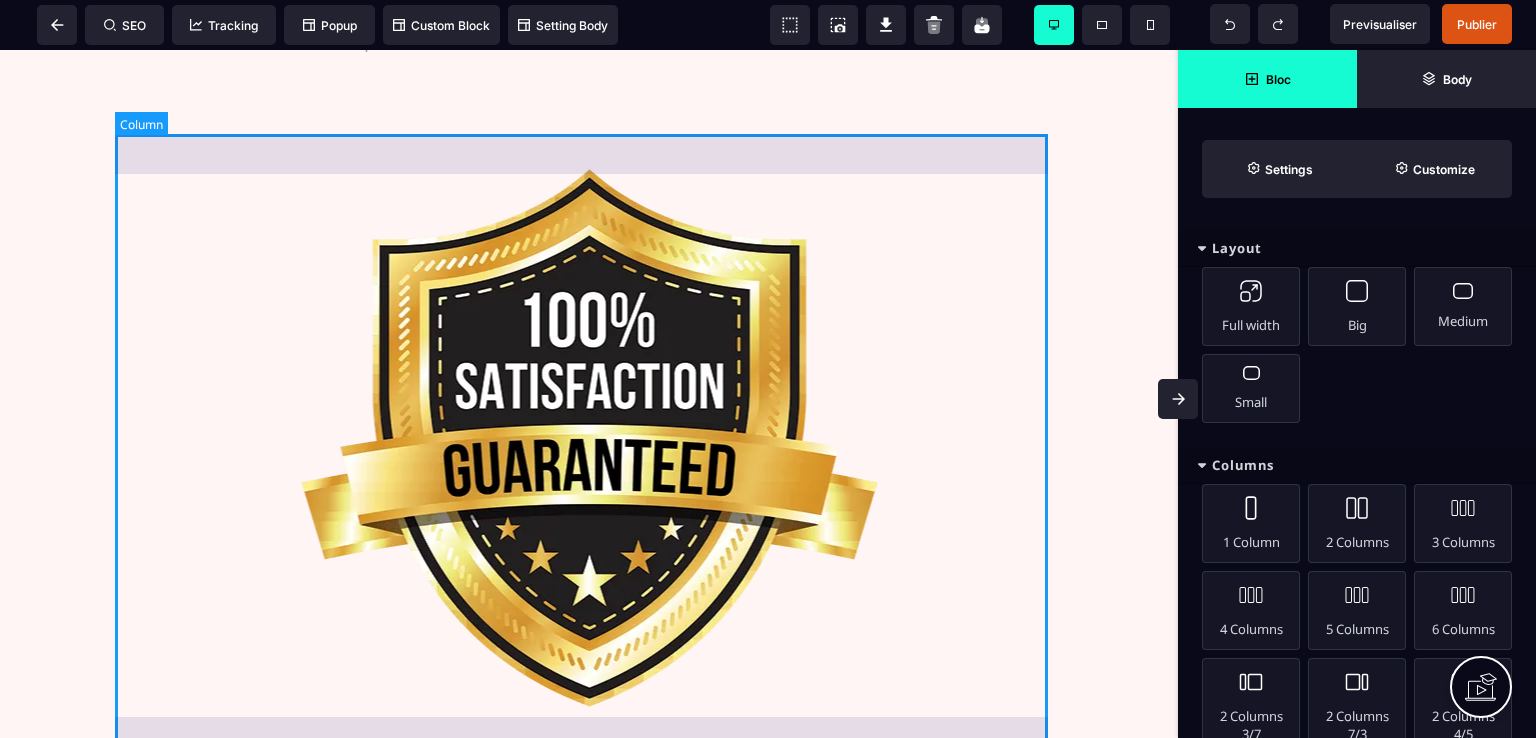 scroll, scrollTop: 2177, scrollLeft: 0, axis: vertical 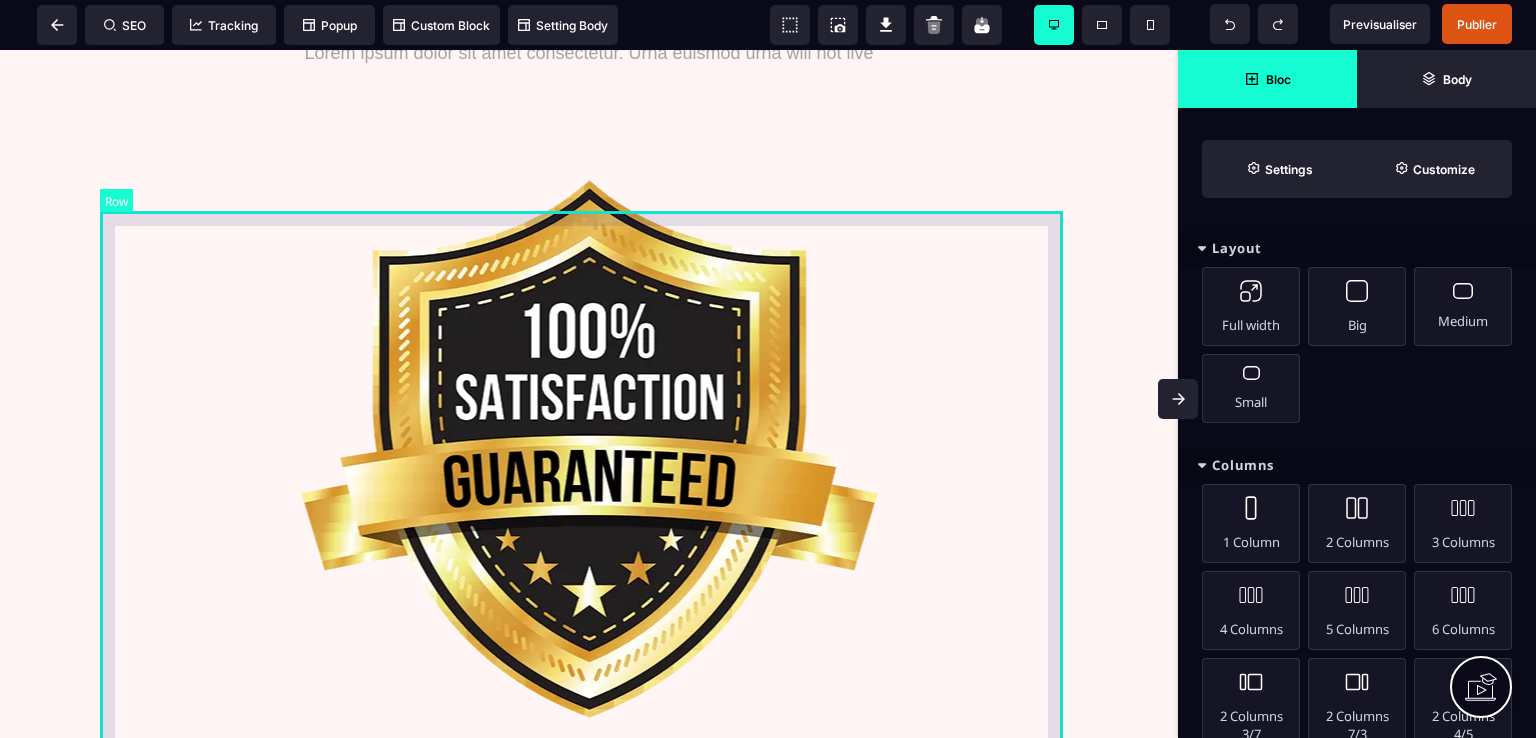 click at bounding box center [589, 450] 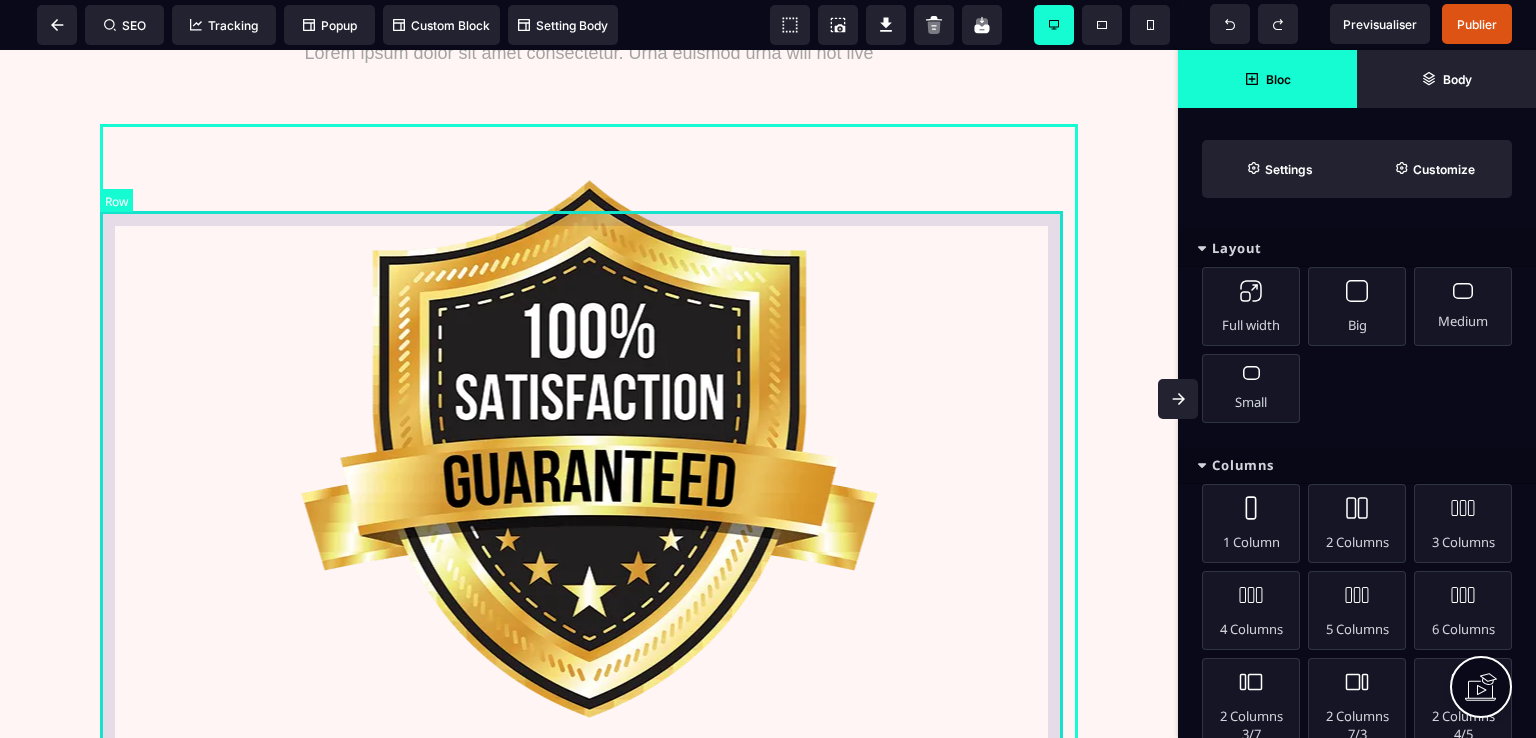 select on "*" 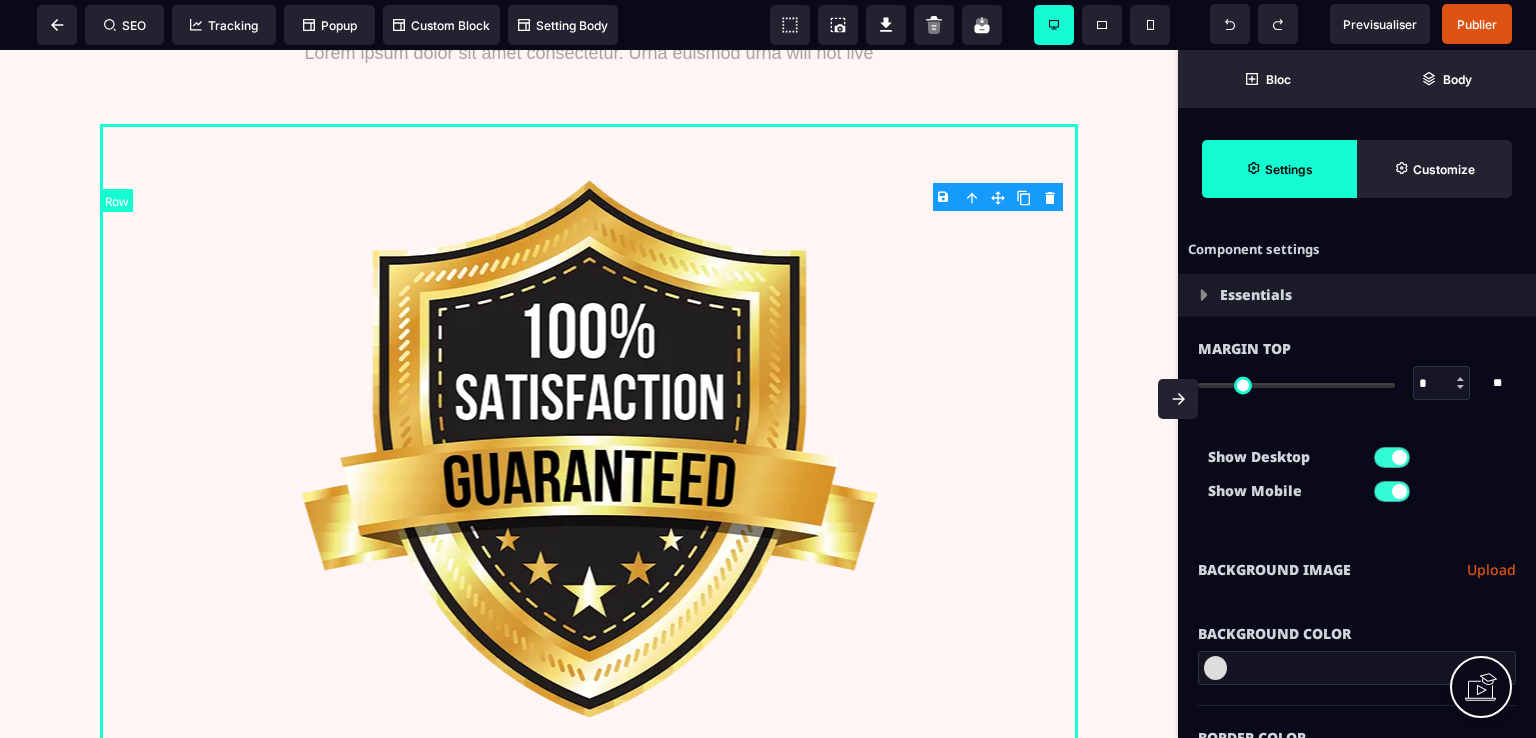 type on "*" 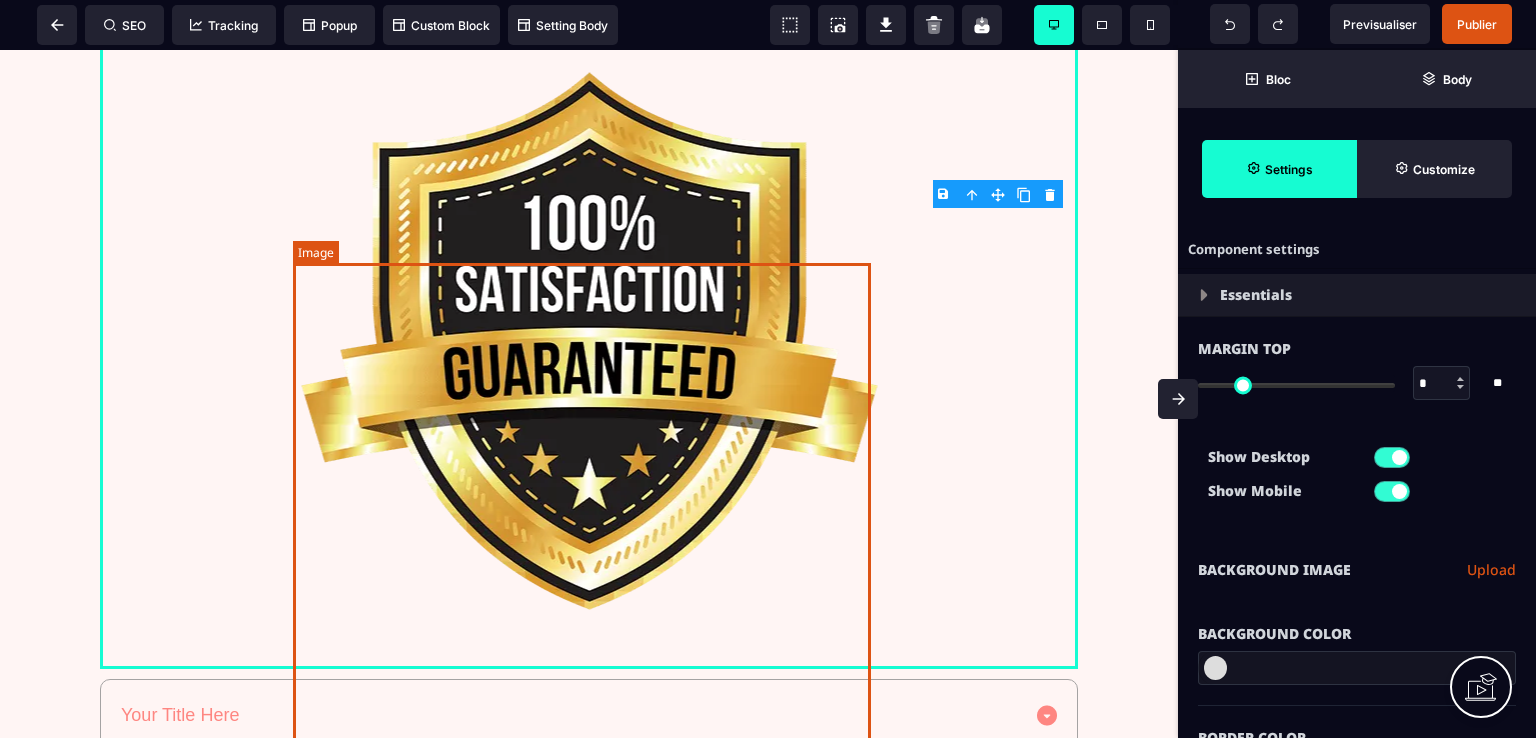scroll, scrollTop: 2177, scrollLeft: 0, axis: vertical 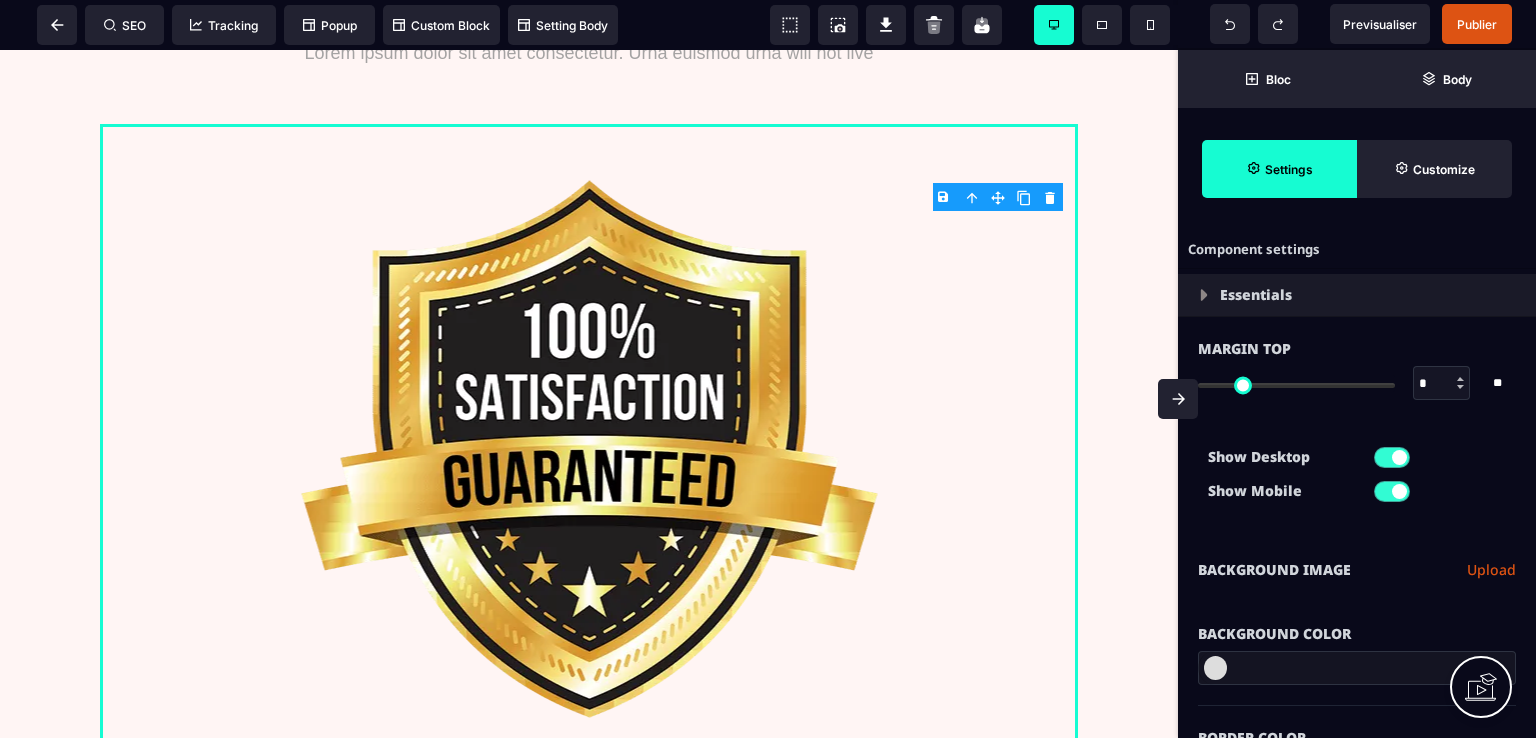 click on "B I U S
A *******
plus
Row
SEO
Big" at bounding box center [768, 369] 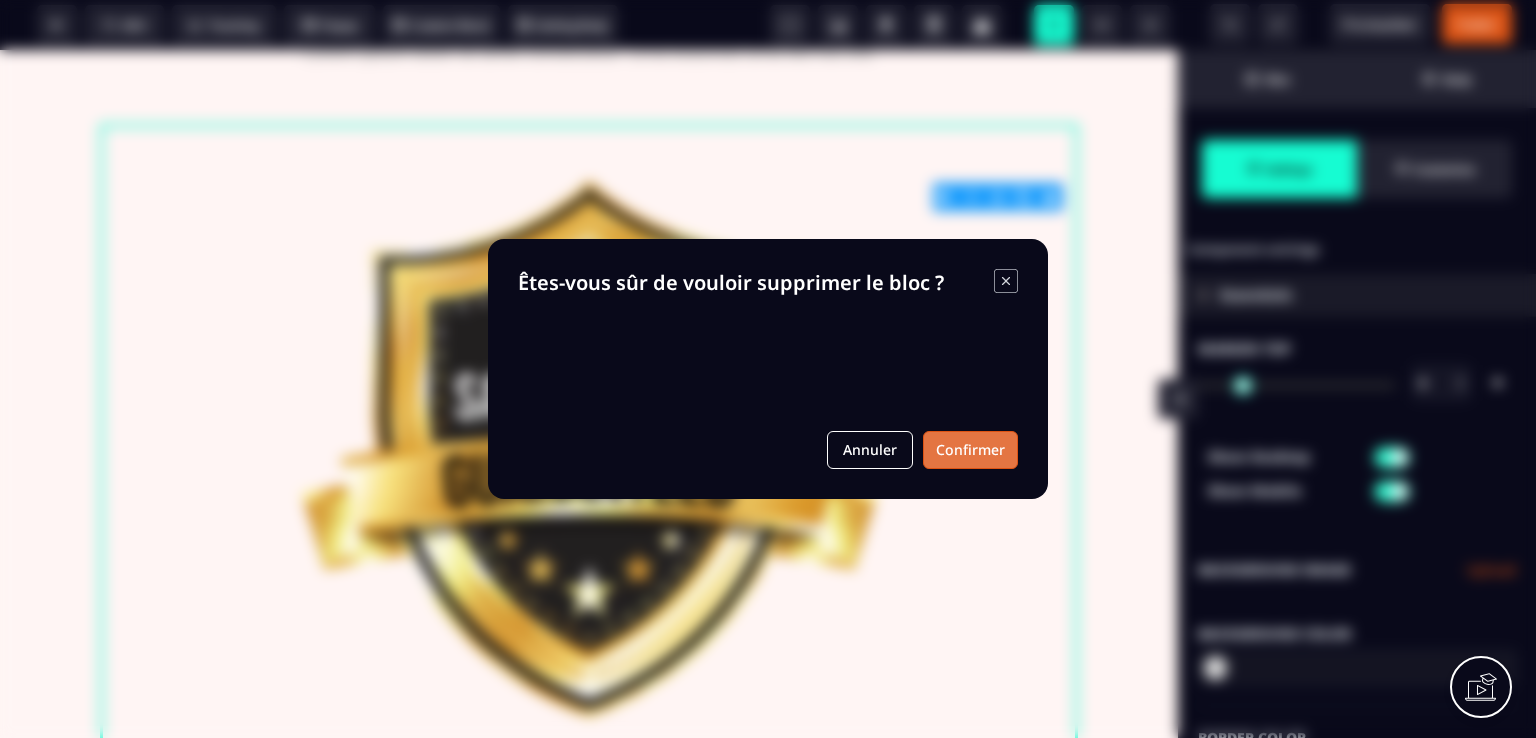 click on "Confirmer" at bounding box center [970, 450] 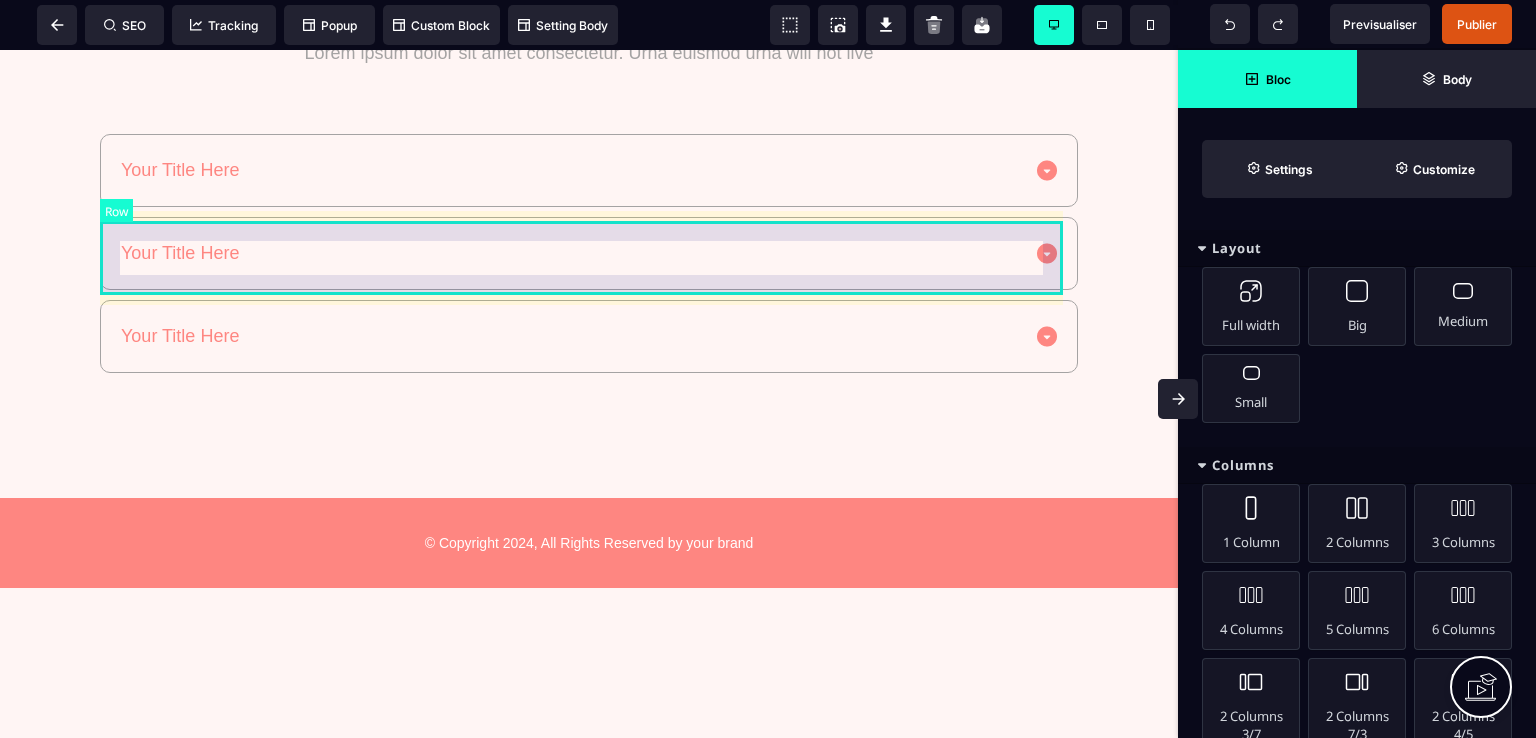 click on "Your Title Here" at bounding box center (589, 170) 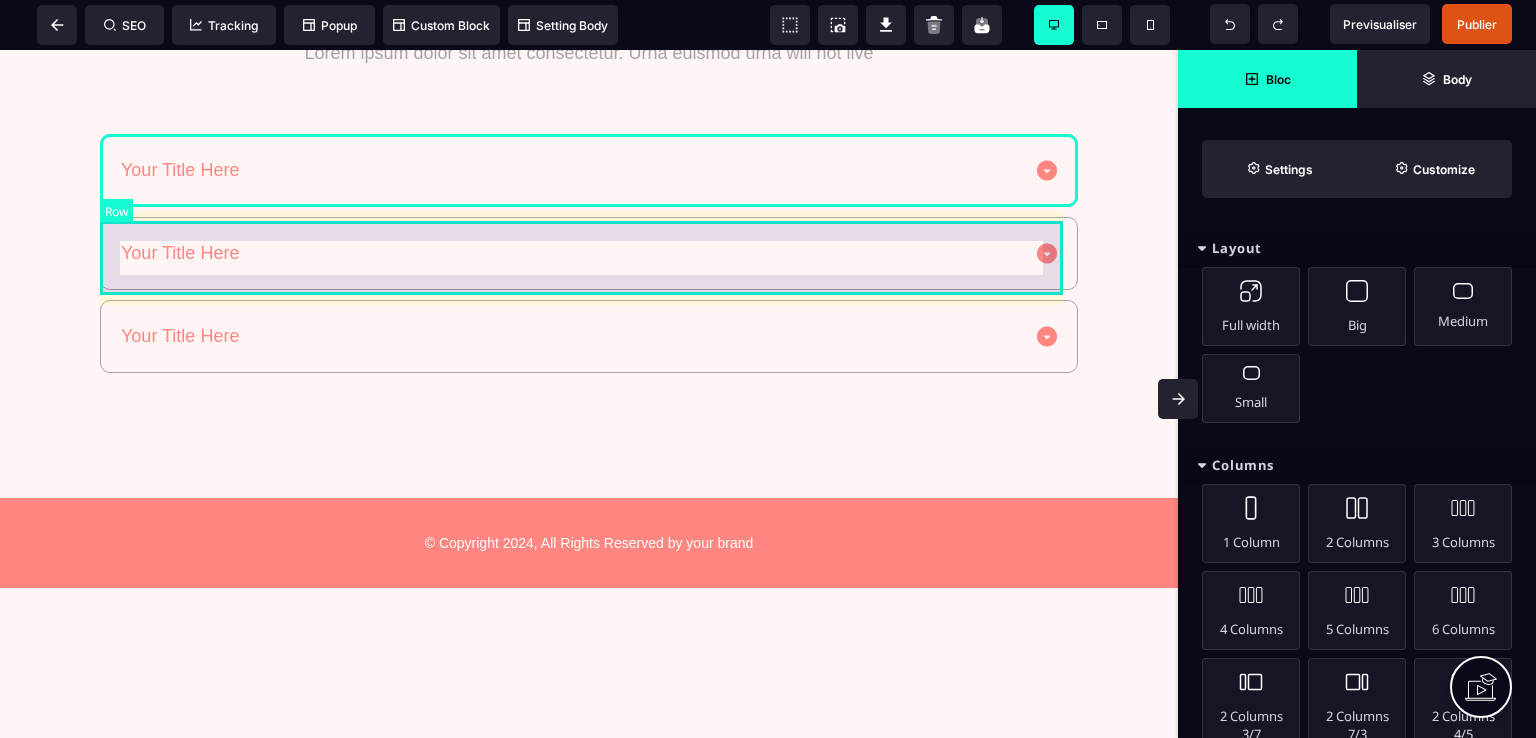 select on "*****" 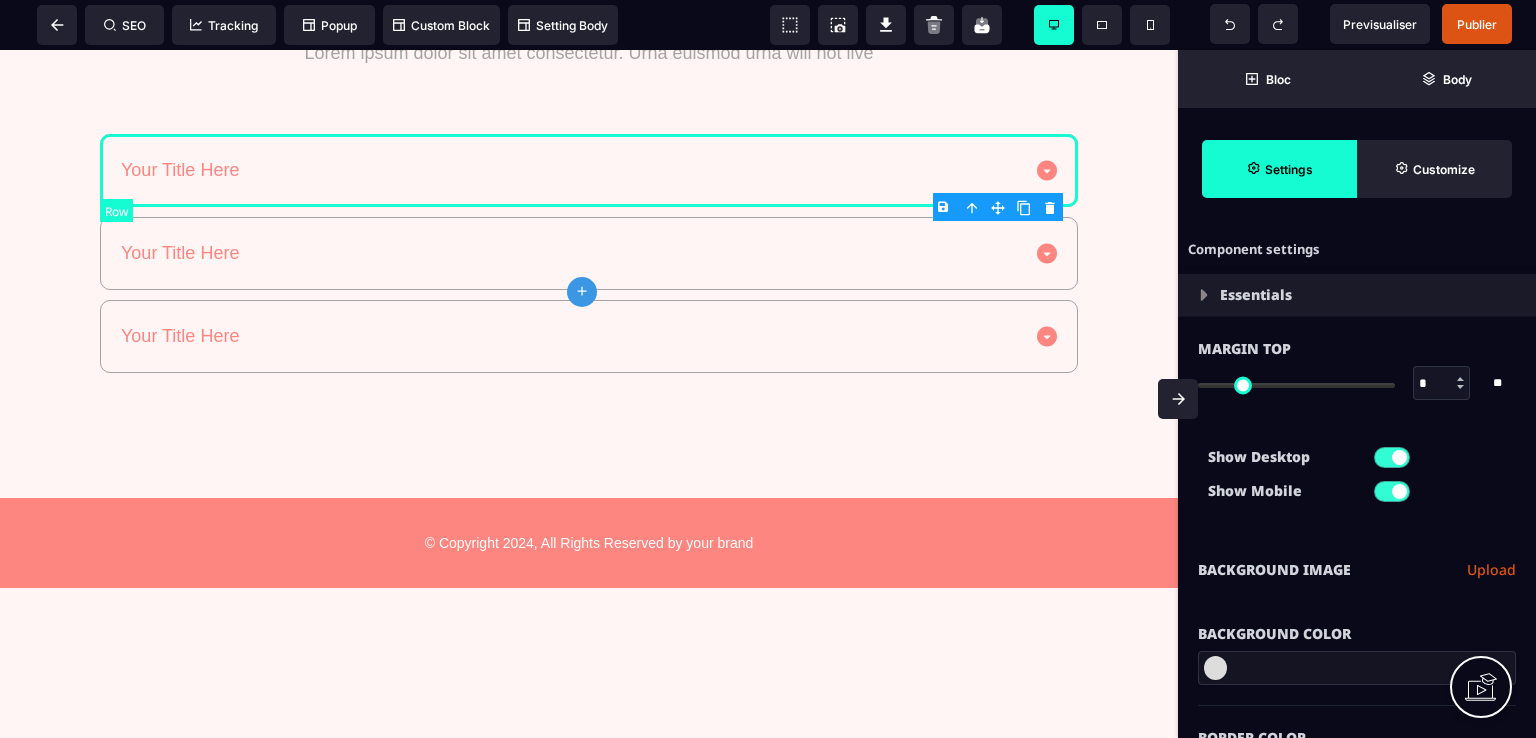 type on "*" 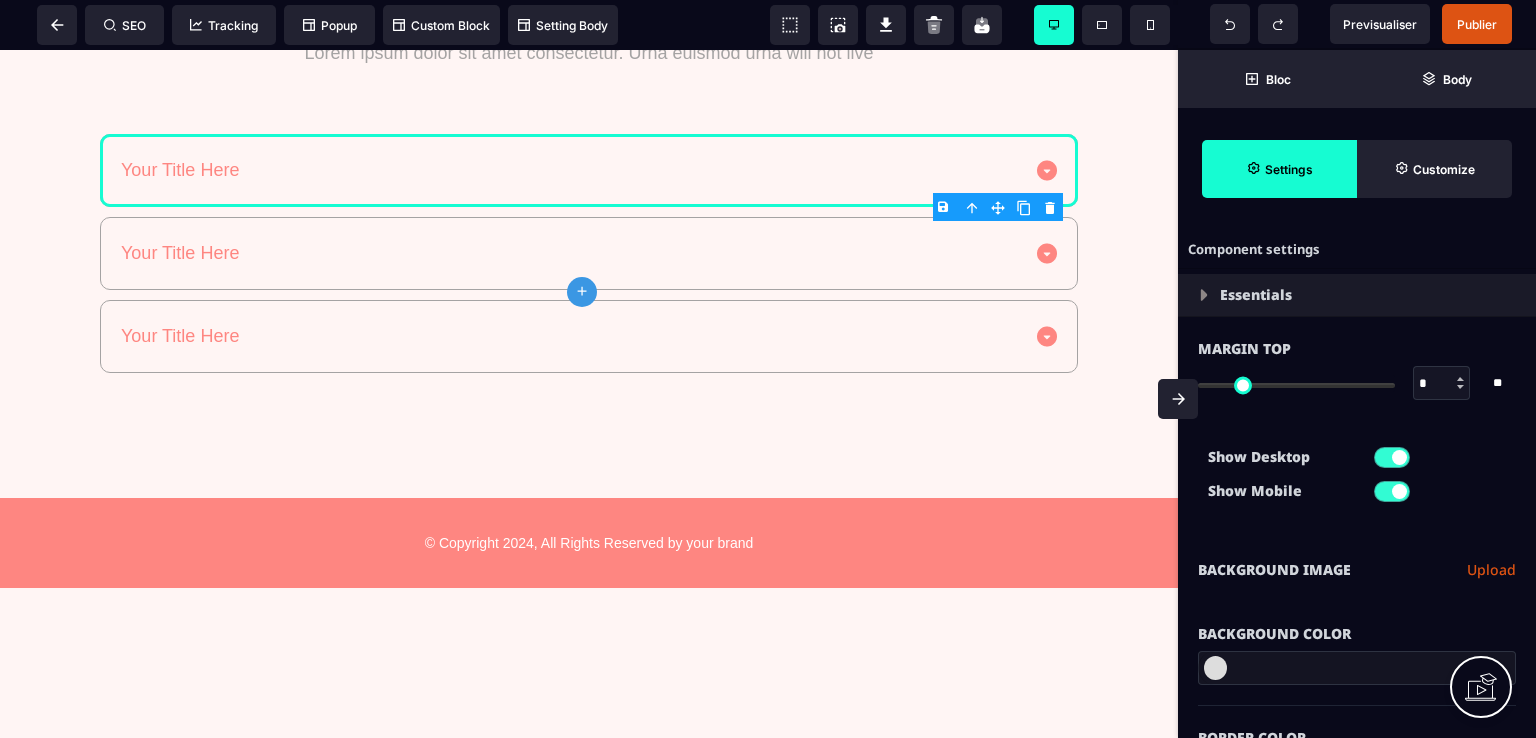 click on "B I U S
A *******
plus
Row
SEO
Big" at bounding box center [768, 369] 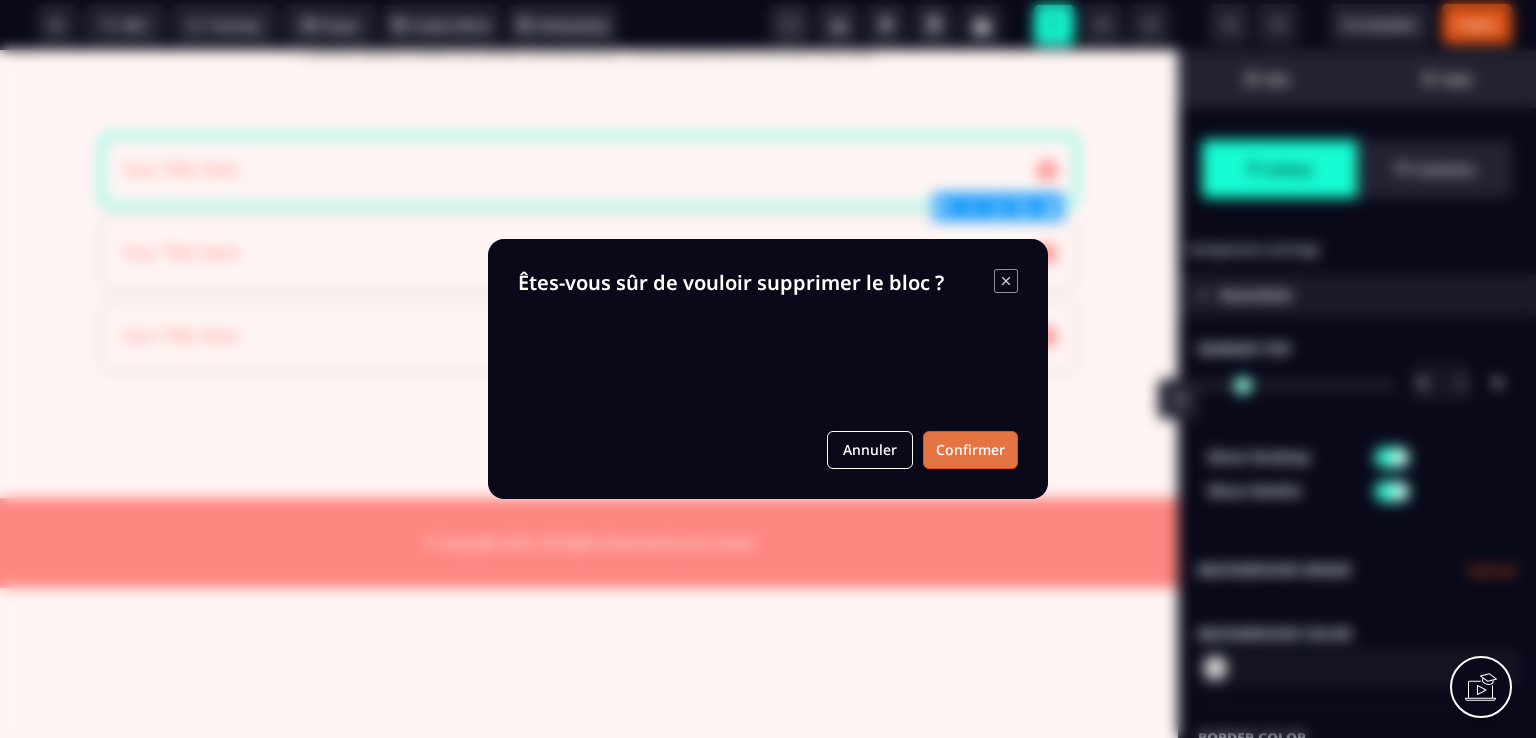 click on "Confirmer" at bounding box center [970, 450] 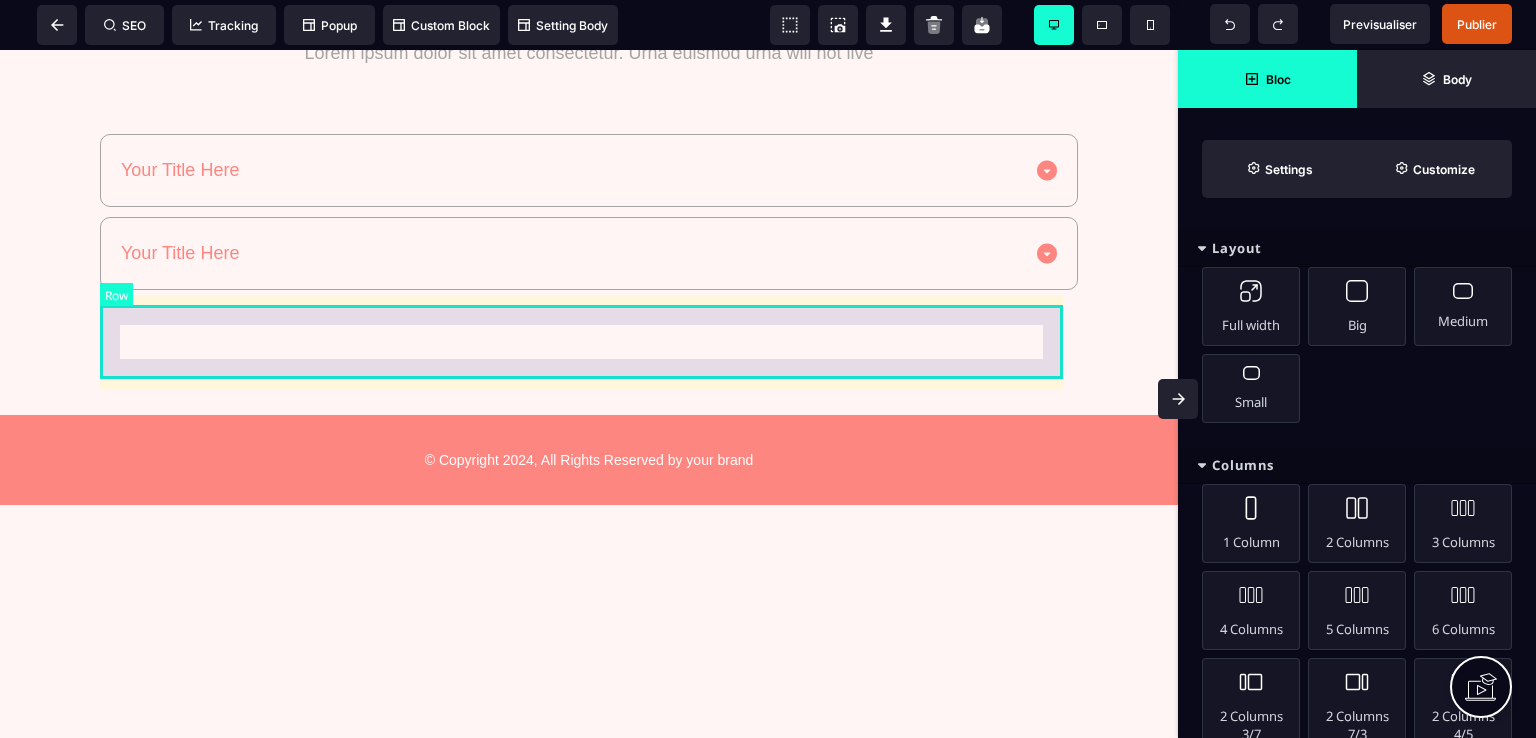 click on "Your Title Here" at bounding box center (589, 253) 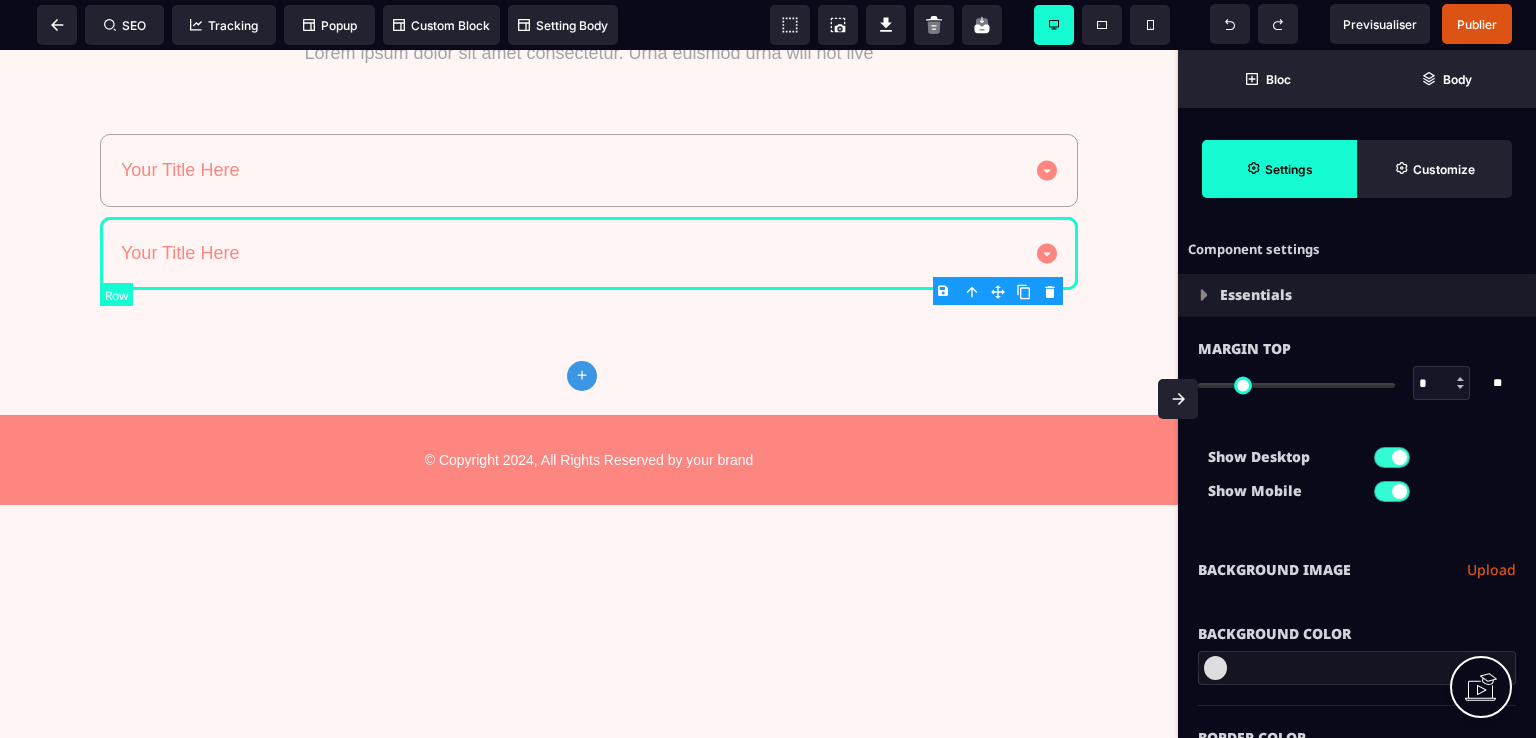 type on "*" 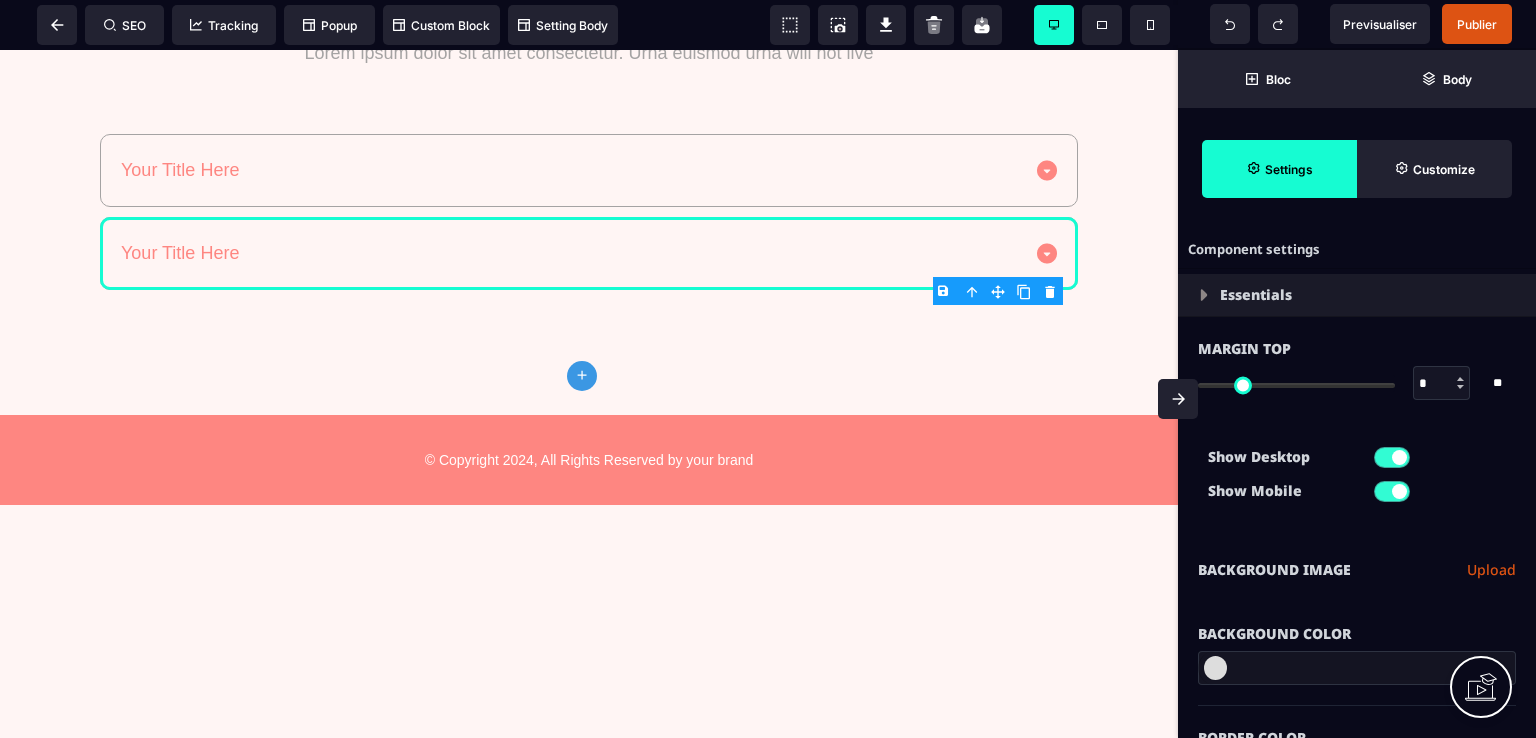 click on "B I U S
A *******
plus
Row
SEO
Big" at bounding box center [768, 369] 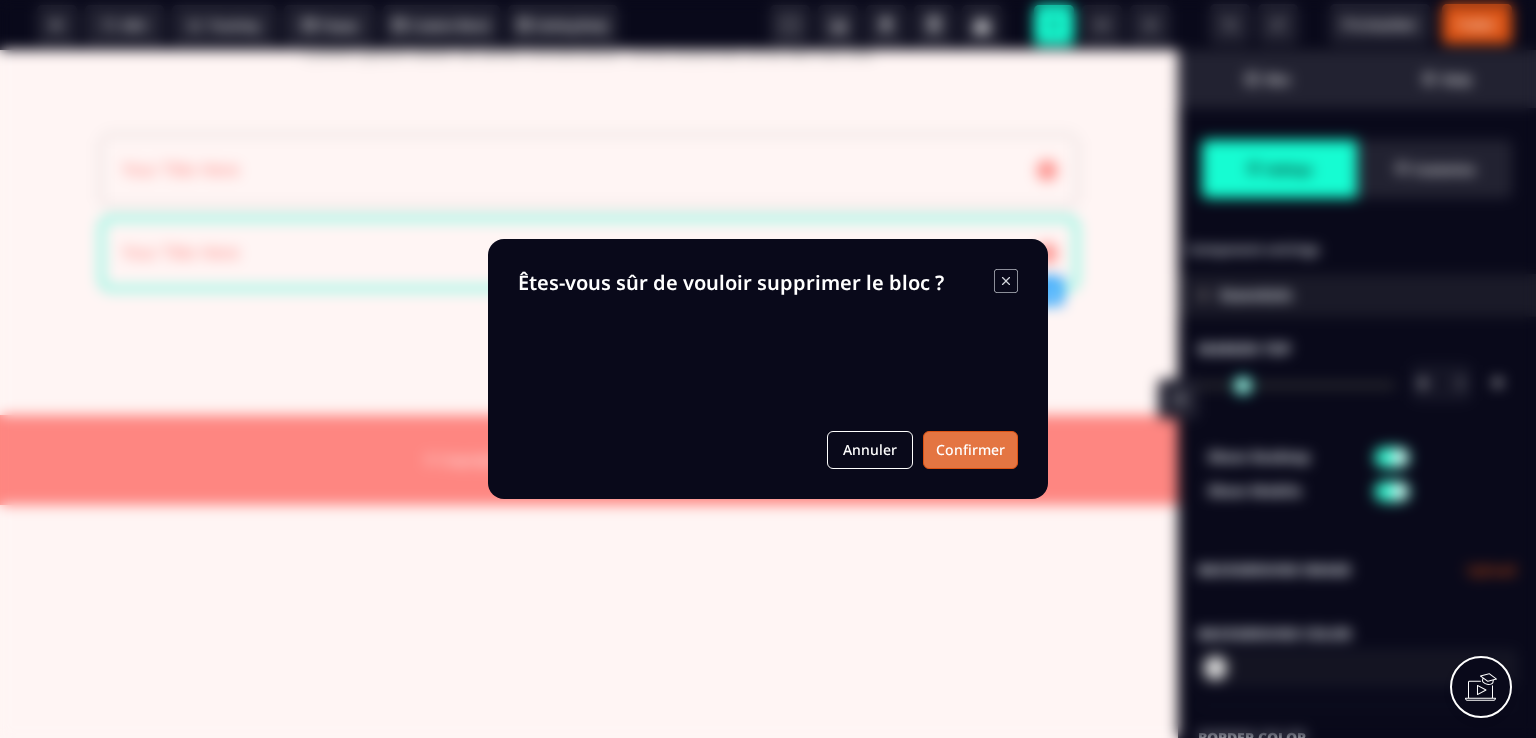 click on "Confirmer" at bounding box center (970, 450) 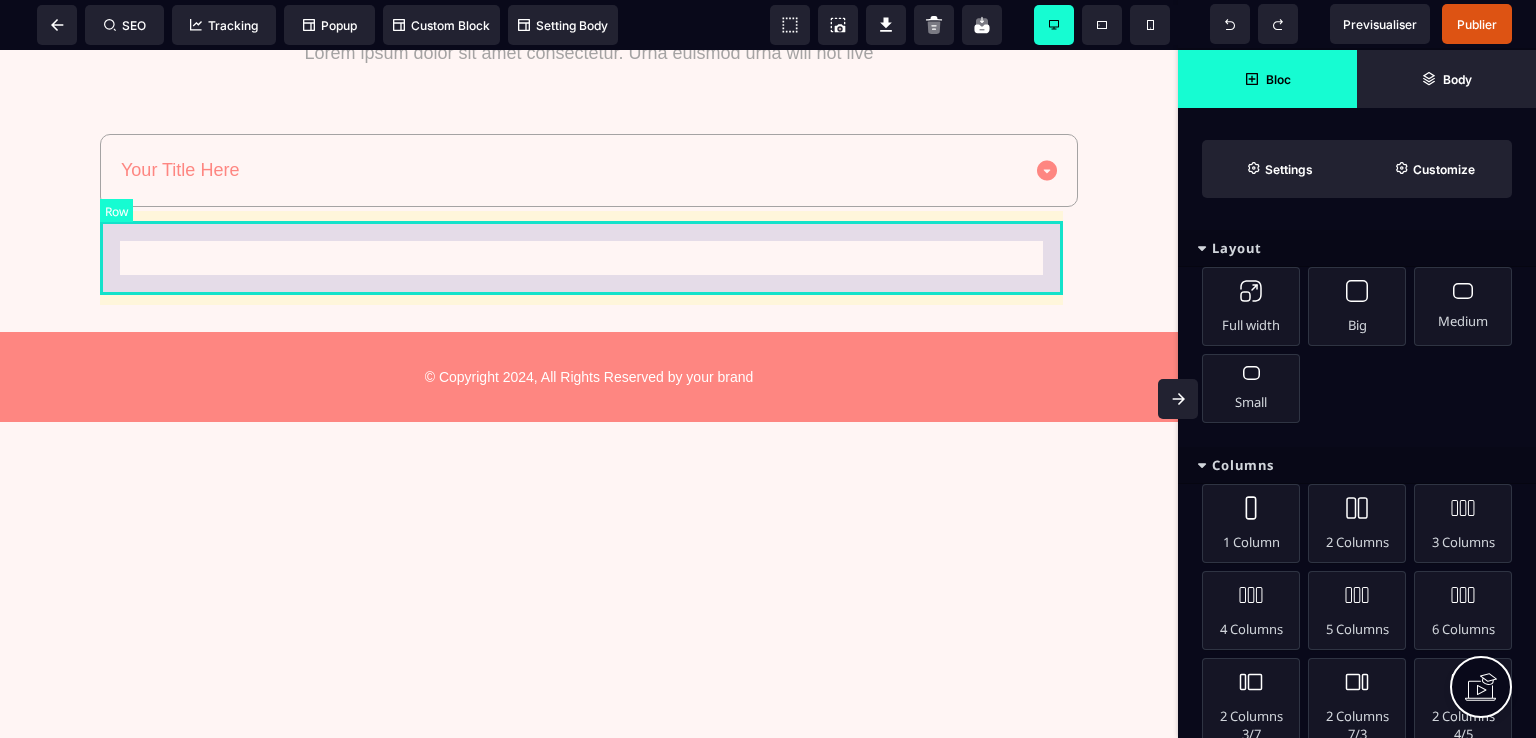 click on "Your Title Here" at bounding box center [589, 170] 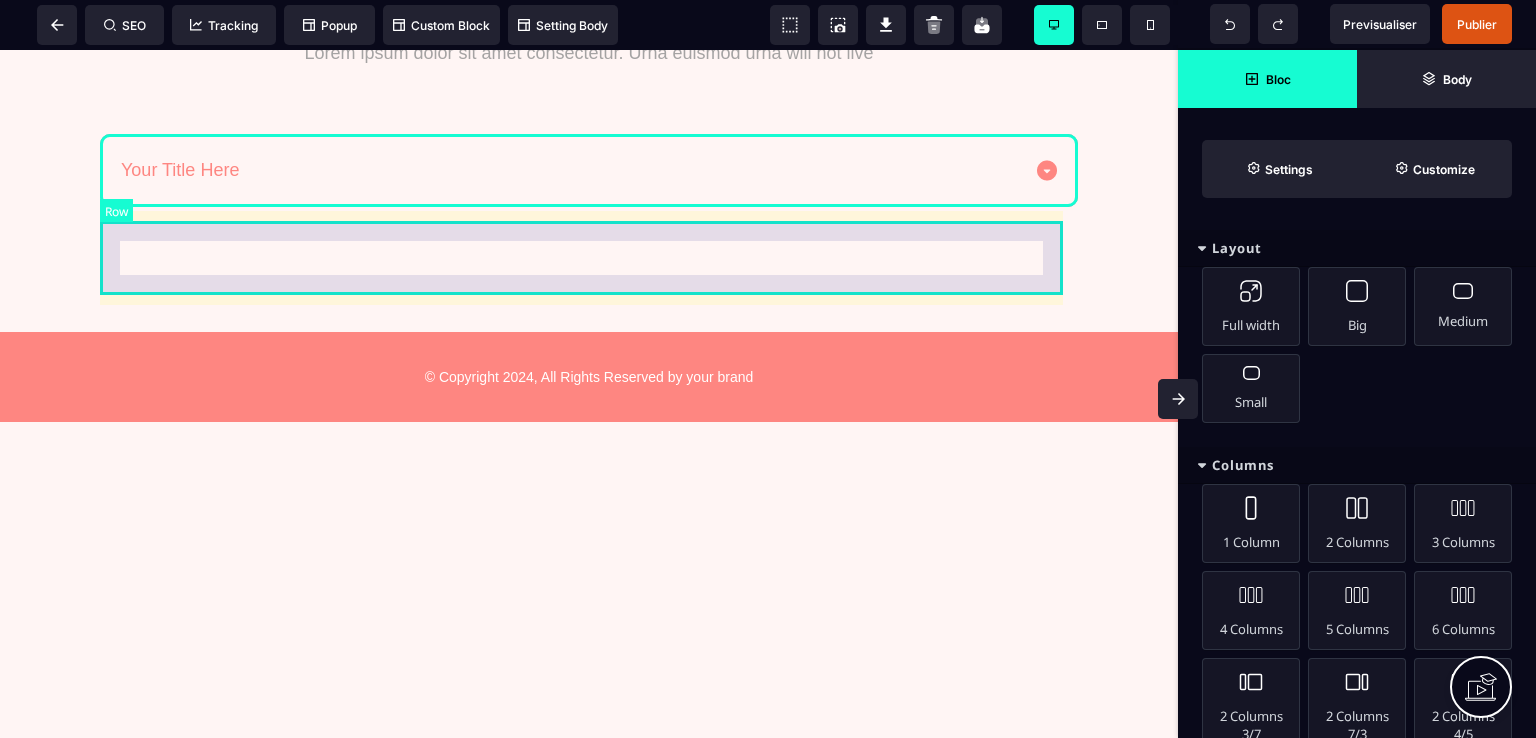 select on "*****" 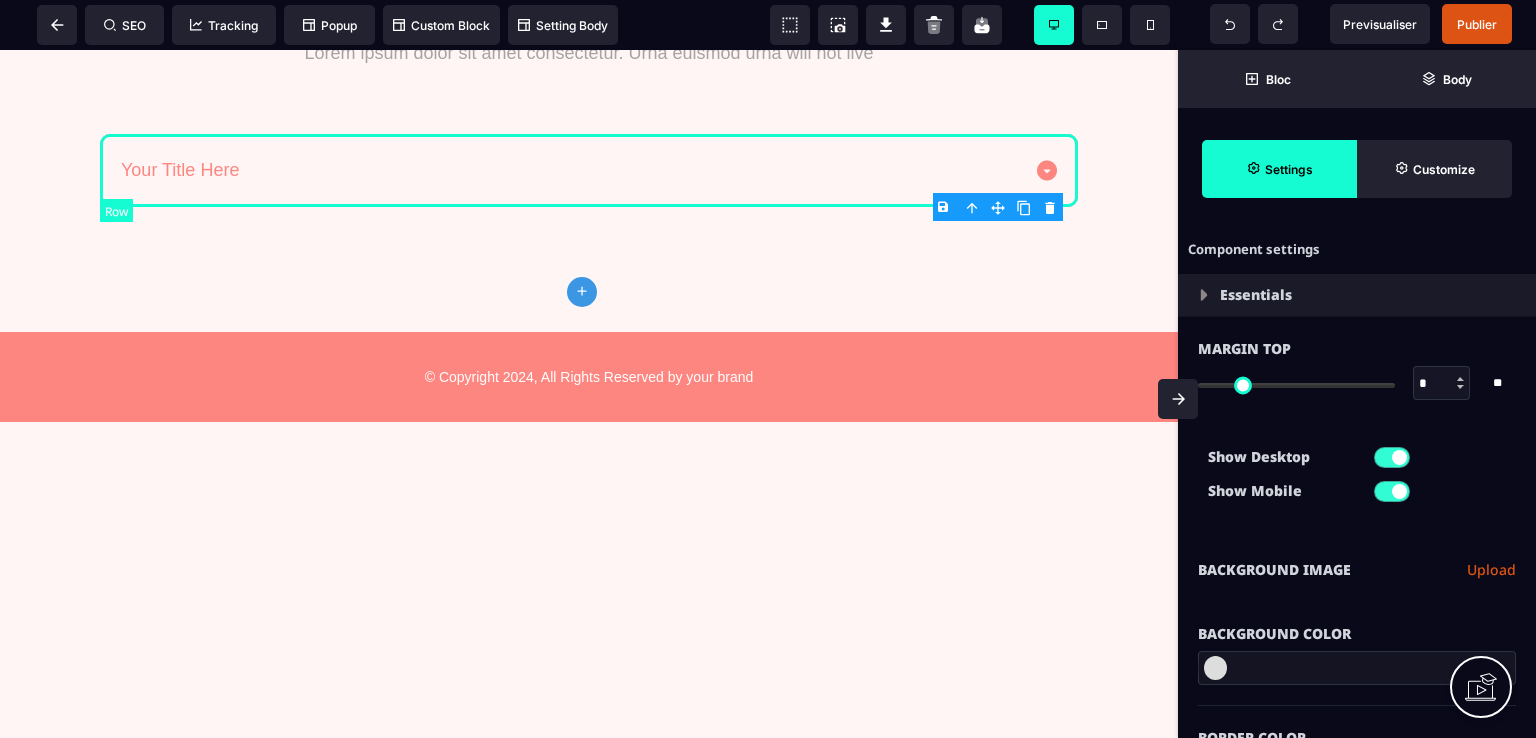 type on "*" 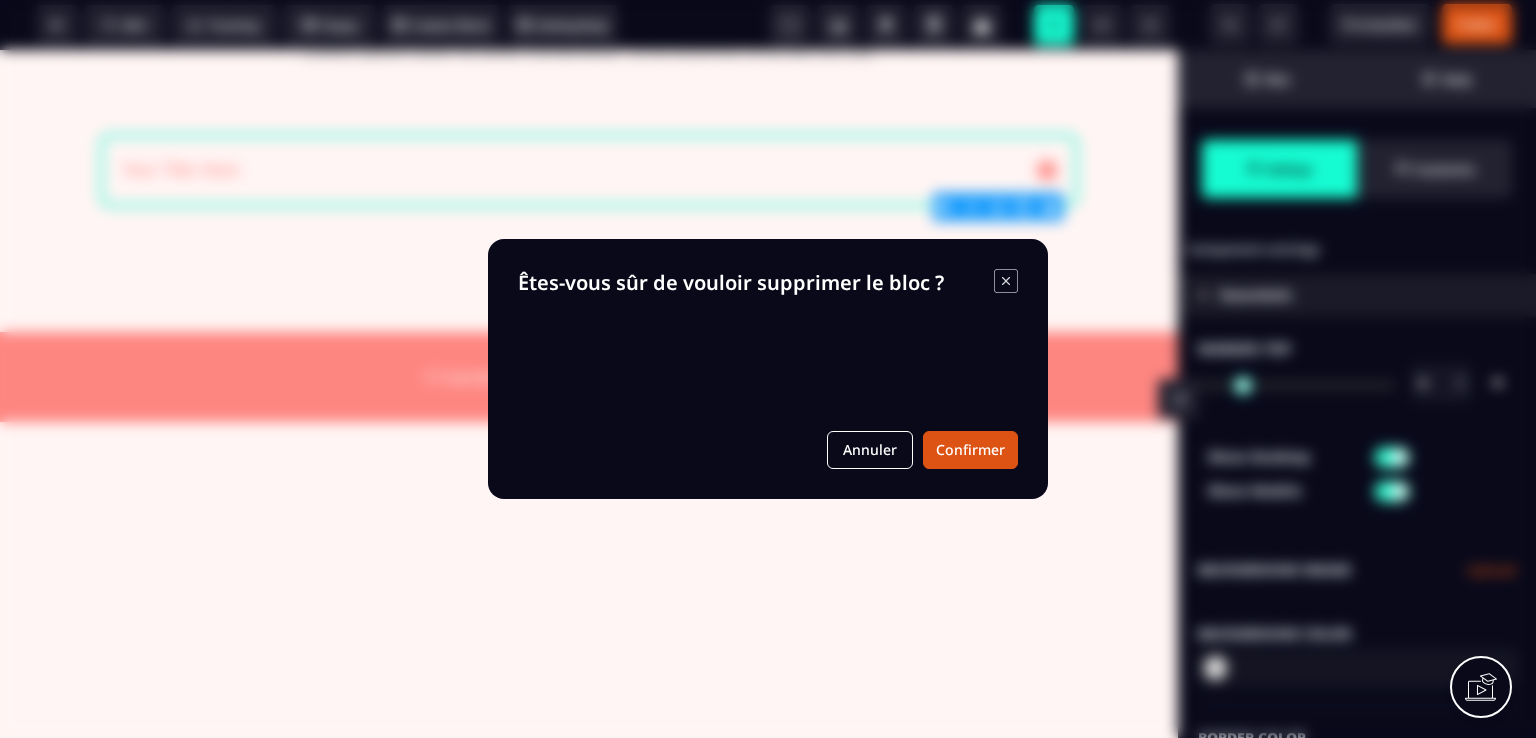 click on "B I U S
A *******
plus
Column
SEO" at bounding box center (768, 369) 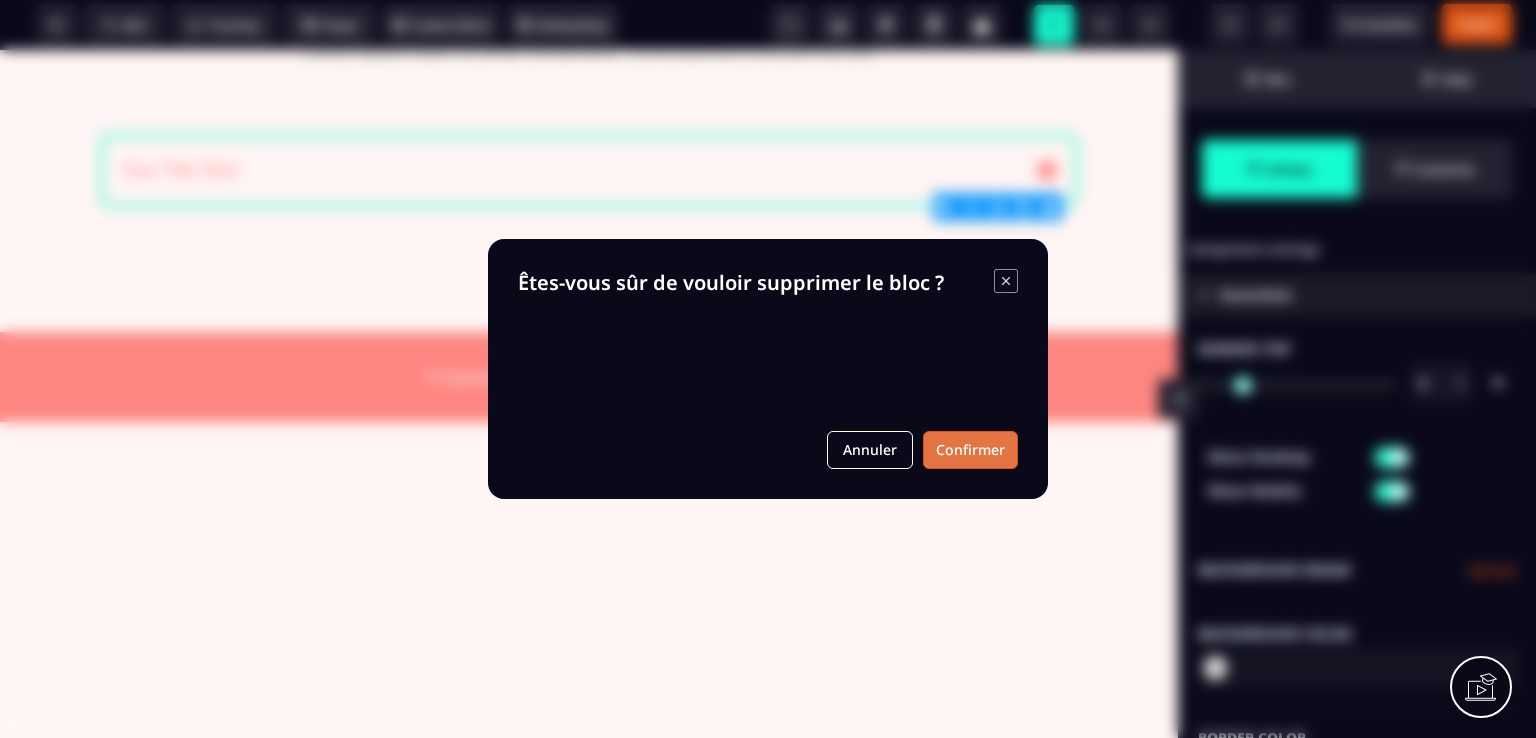 click on "Confirmer" at bounding box center [970, 450] 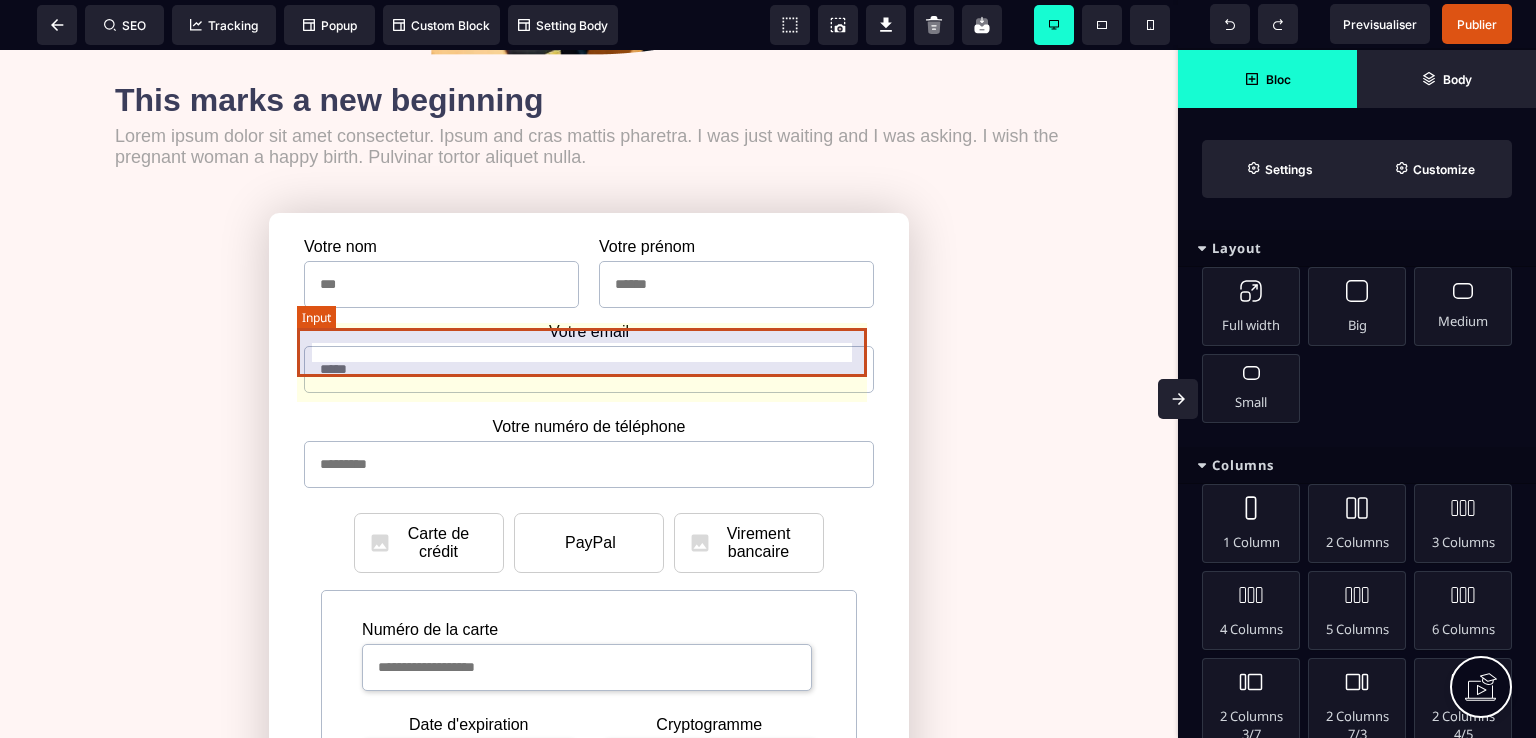 scroll, scrollTop: 1100, scrollLeft: 0, axis: vertical 